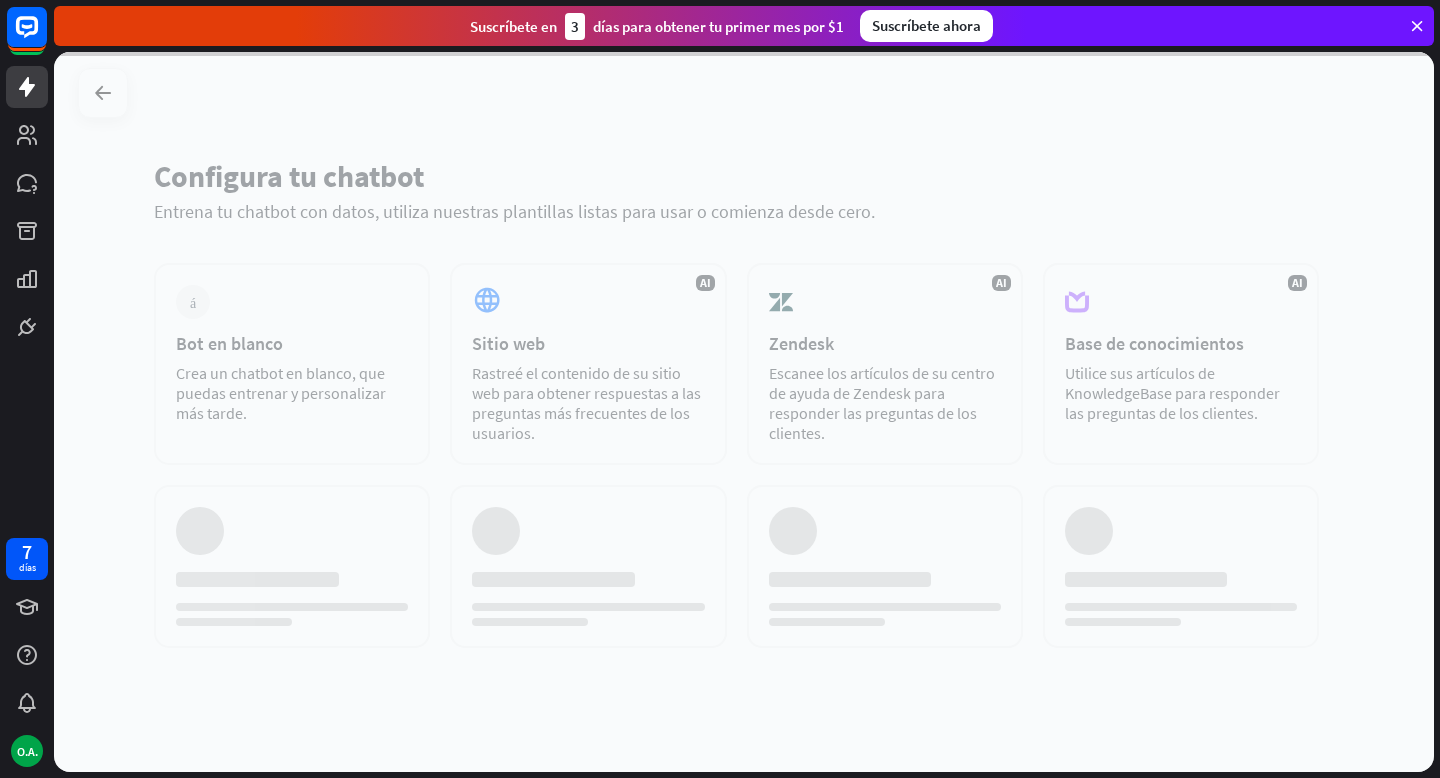 scroll, scrollTop: 0, scrollLeft: 0, axis: both 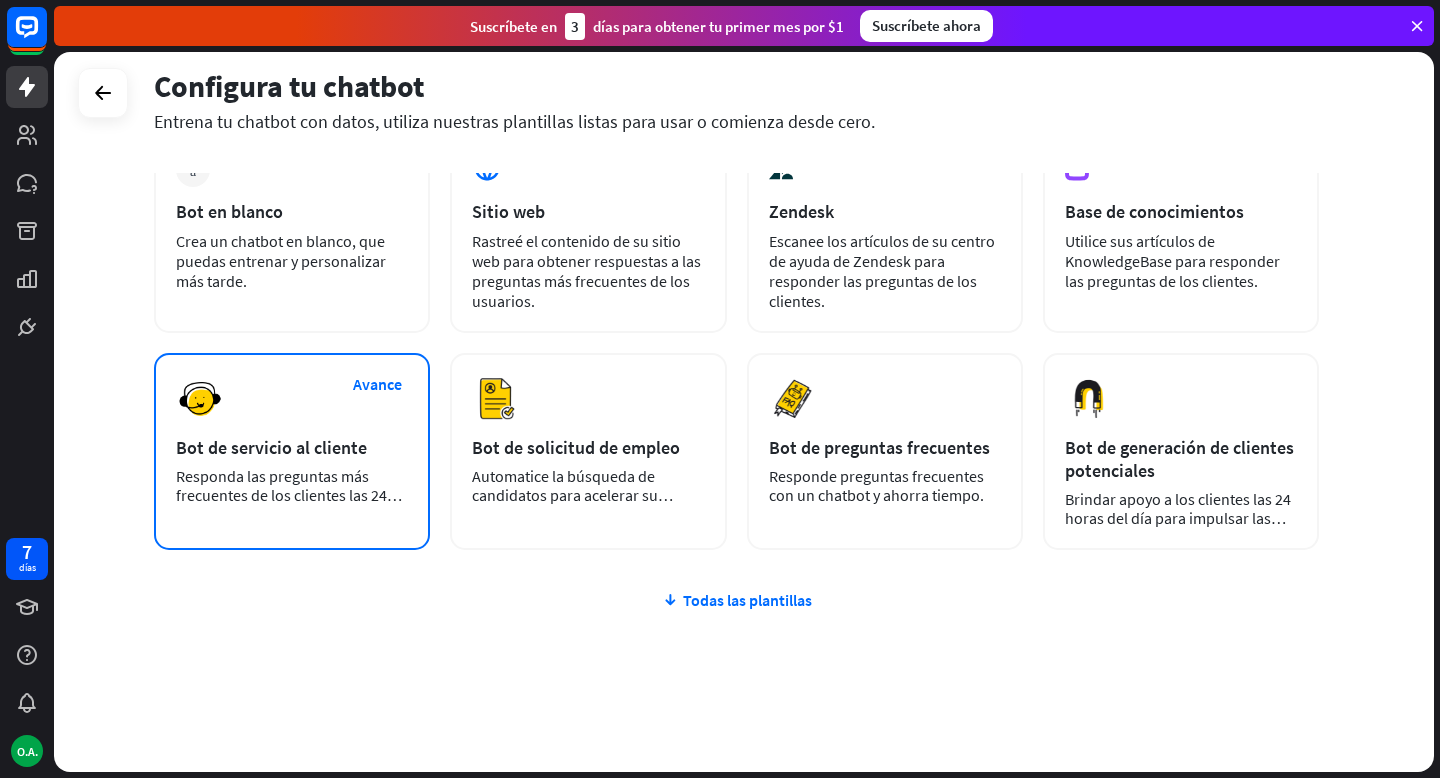 click on "Bot de servicio al cliente" at bounding box center (271, 447) 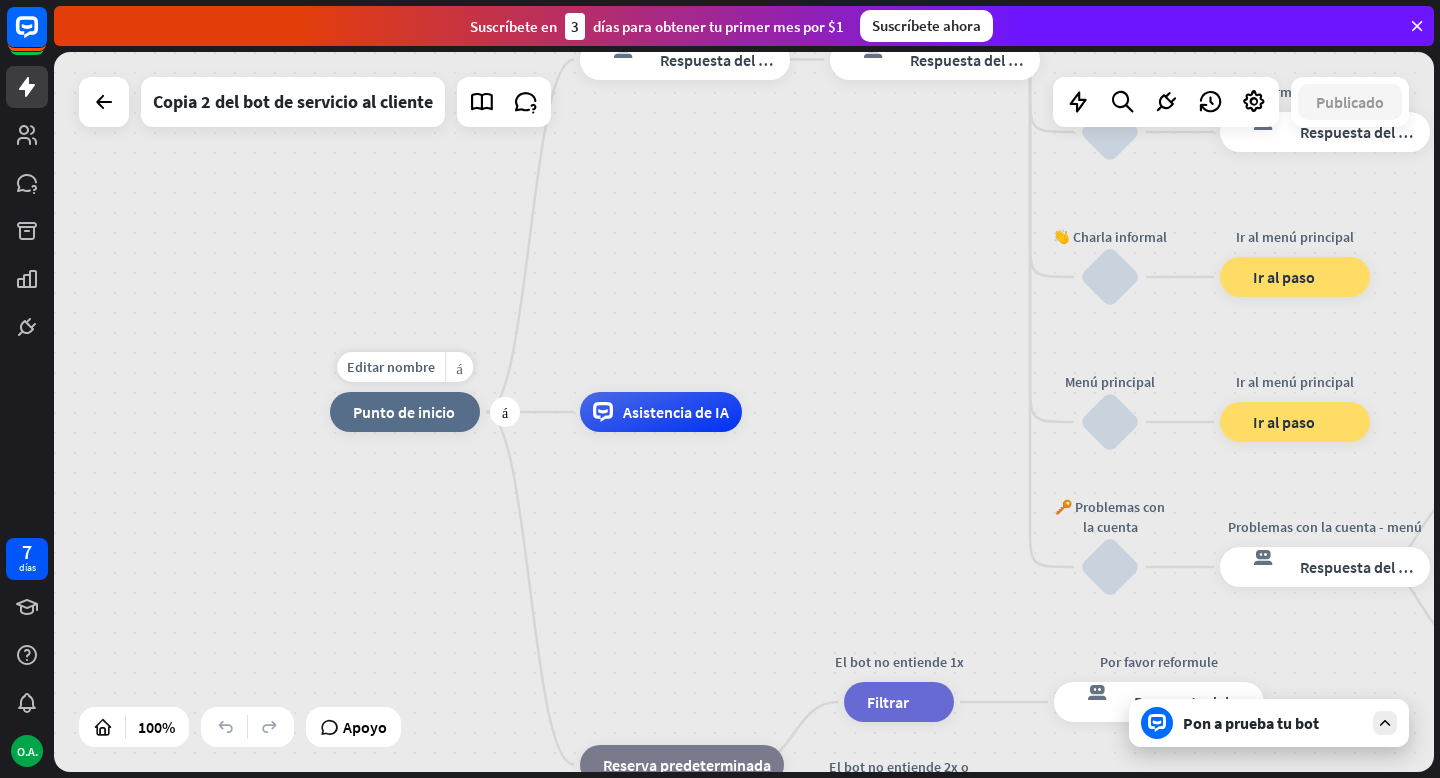 click on "Punto de inicio" at bounding box center [404, 412] 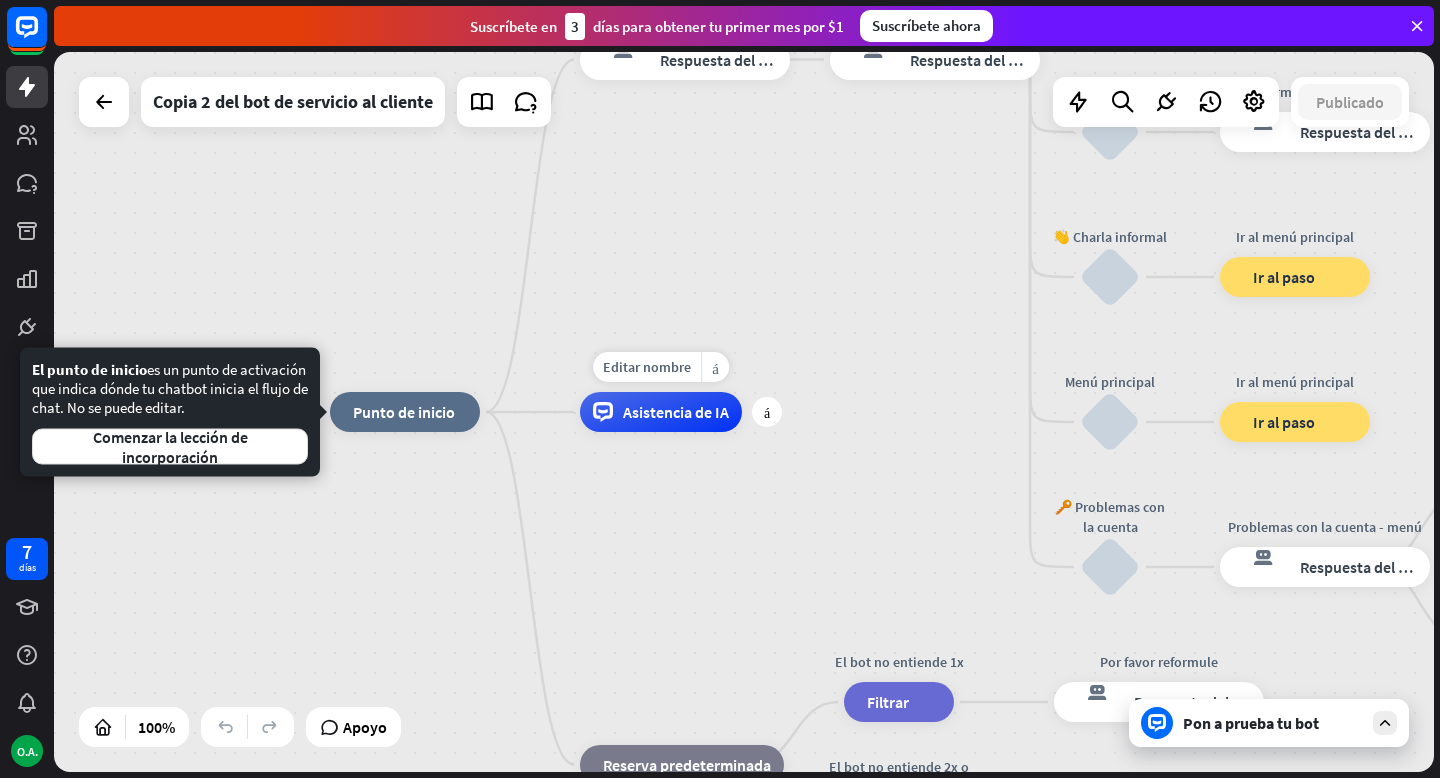 click on "Asistencia de IA" at bounding box center (676, 412) 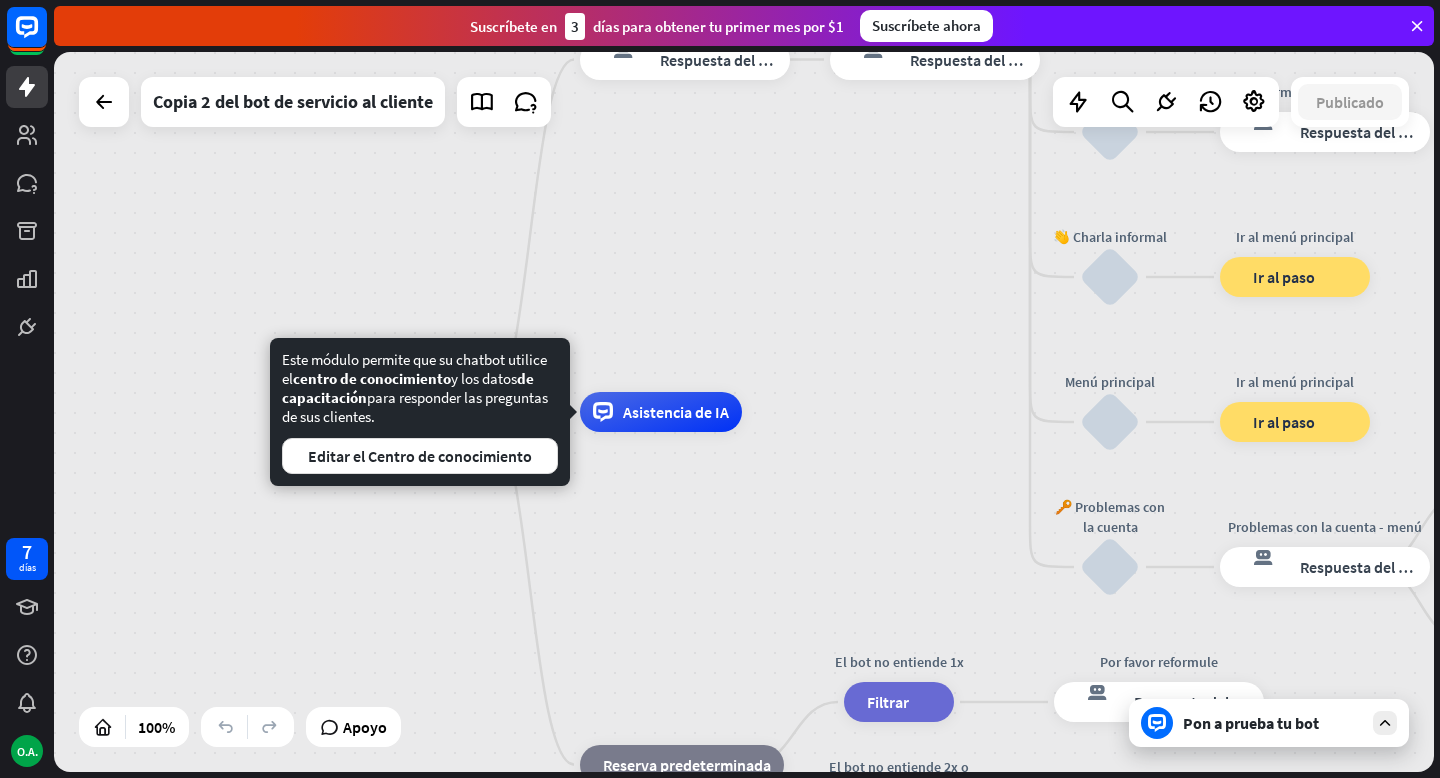 click on "inicio_2   Punto de inicio                 Mensaje de bienvenida   respuesta del bot de bloqueo   Respuesta del bot                 🔙 Menú principal   respuesta del bot de bloqueo   Respuesta del bot                 Nuestra oferta   bloquear_entrada_de_usuario                 Seleccione la categoría del producto   respuesta del bot de bloqueo   Respuesta del bot                 ❓ Pregunta   bloquear_entrada_de_usuario                 ¿Le puedo ayudar en algo?   respuesta del bot de bloqueo   Respuesta del bot                 Preguntas frecuentes   bloquear_entrada_de_usuario                 Escribe tu pregunta   respuesta del bot de bloqueo   Respuesta del bot                 Preguntas frecuentes   Preguntas frecuentes sobre bloques                 Comentario   bloquear_entrada_de_usuario                 Flujo de retroalimentación   árbol constructor   Fluir                 Hoja informativa   bloquear_entrada_de_usuario                 Flujo del boletín informativo     Fluir" at bounding box center [744, 412] 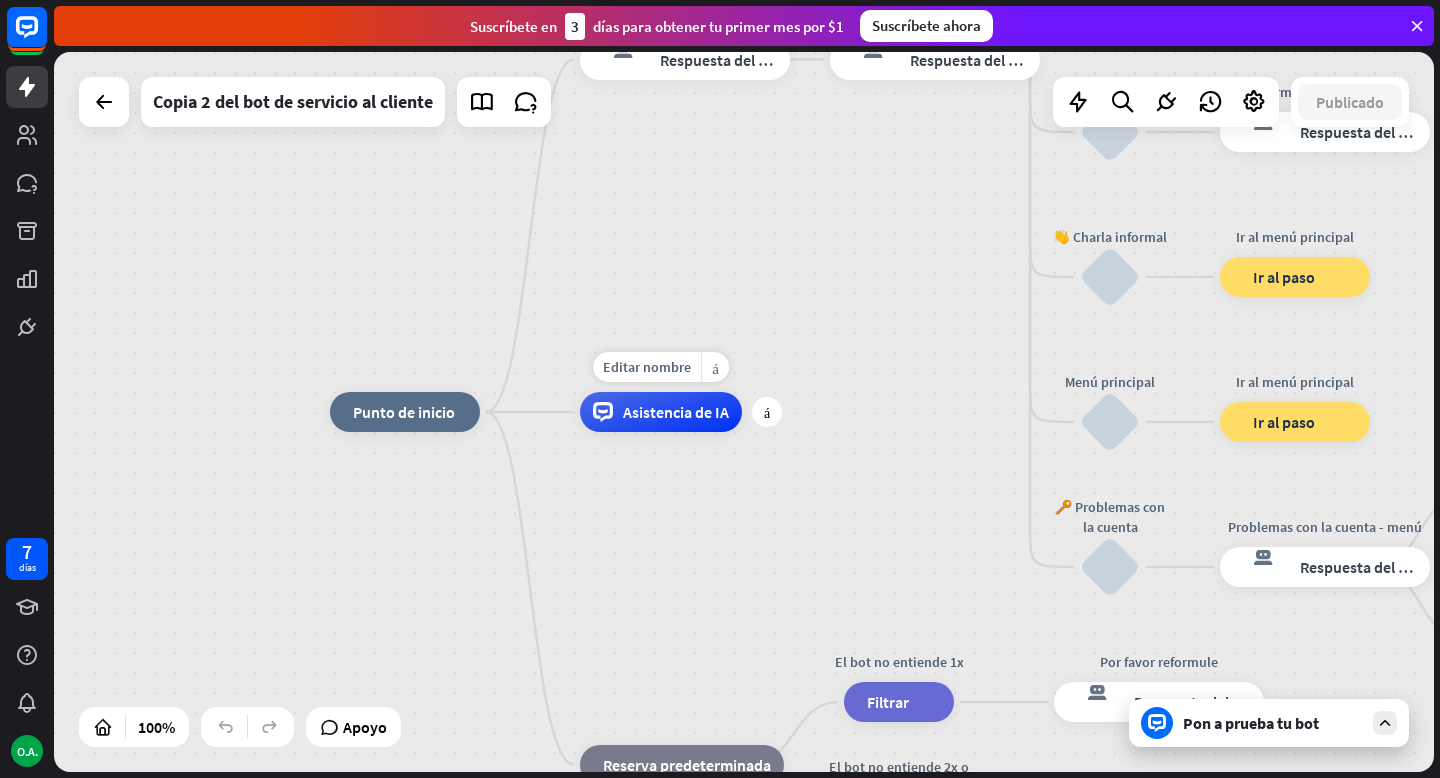 click on "Asistencia de IA" at bounding box center [676, 412] 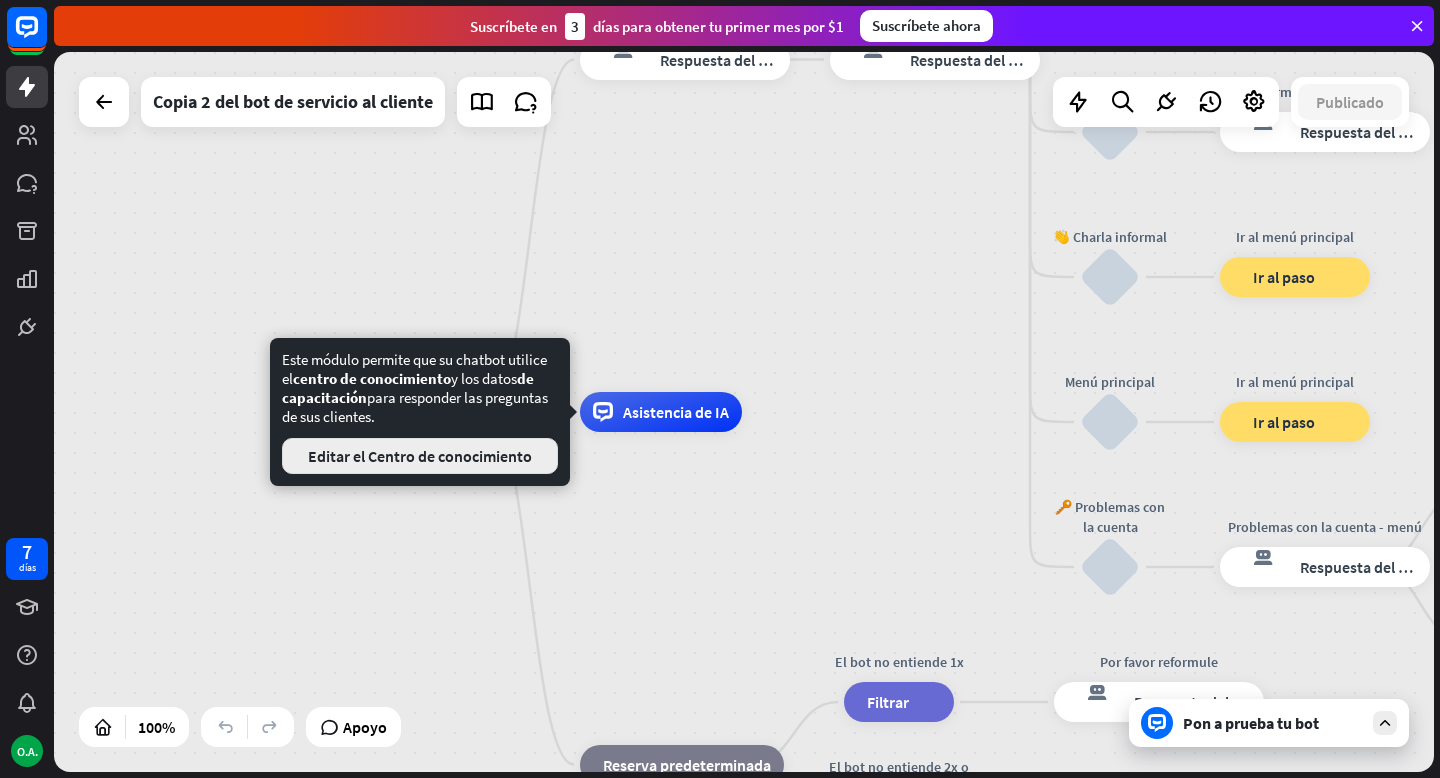 click on "Editar el Centro de conocimiento" at bounding box center (420, 456) 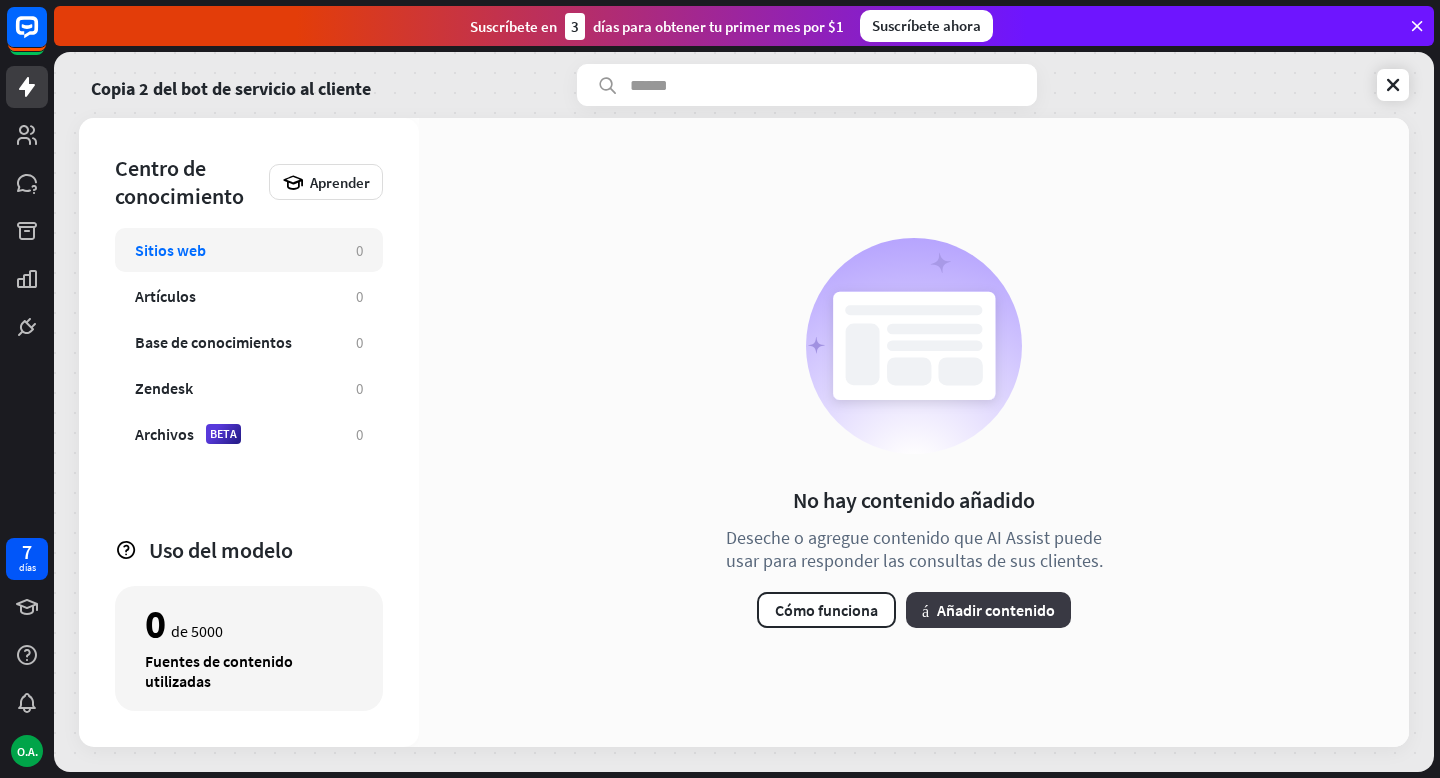 click on "Añadir contenido" at bounding box center (996, 610) 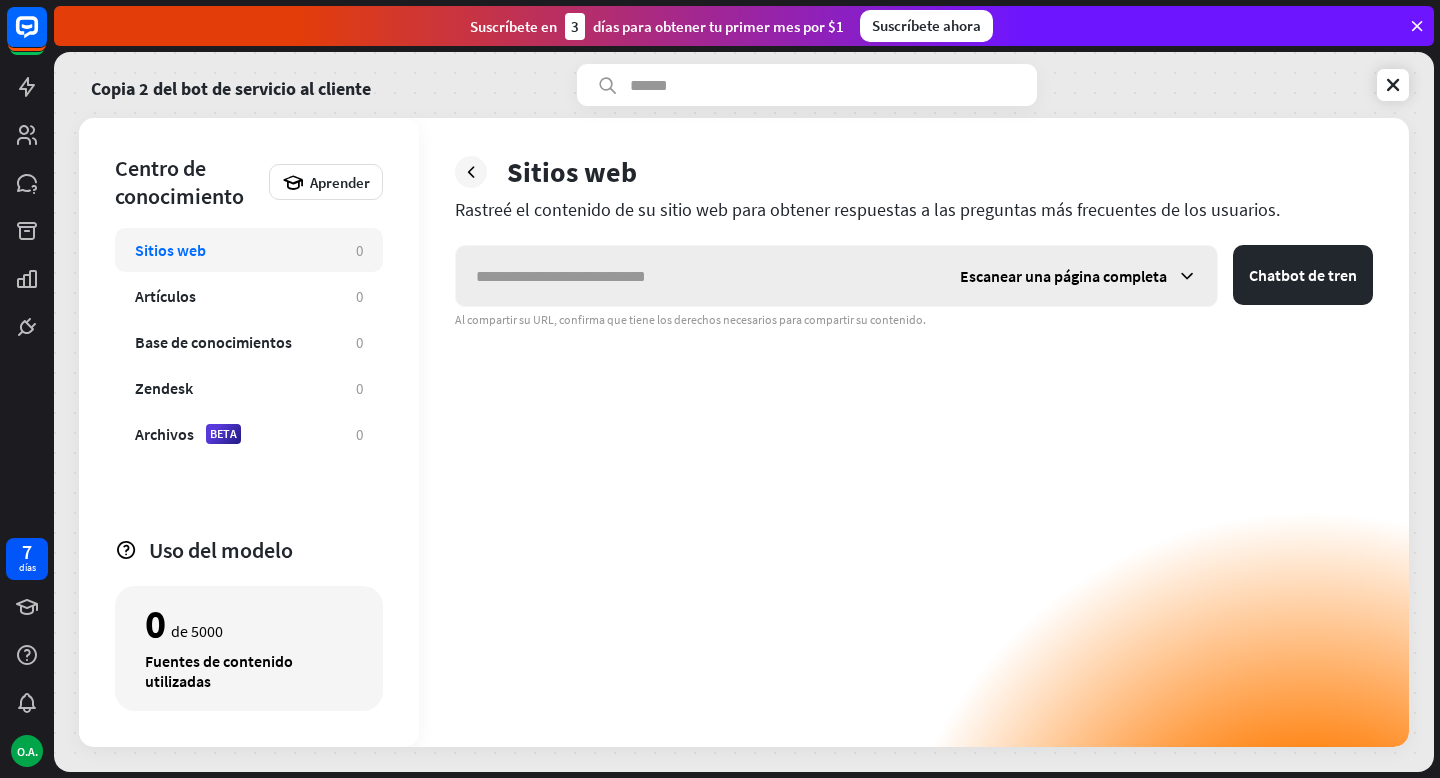 click at bounding box center [698, 276] 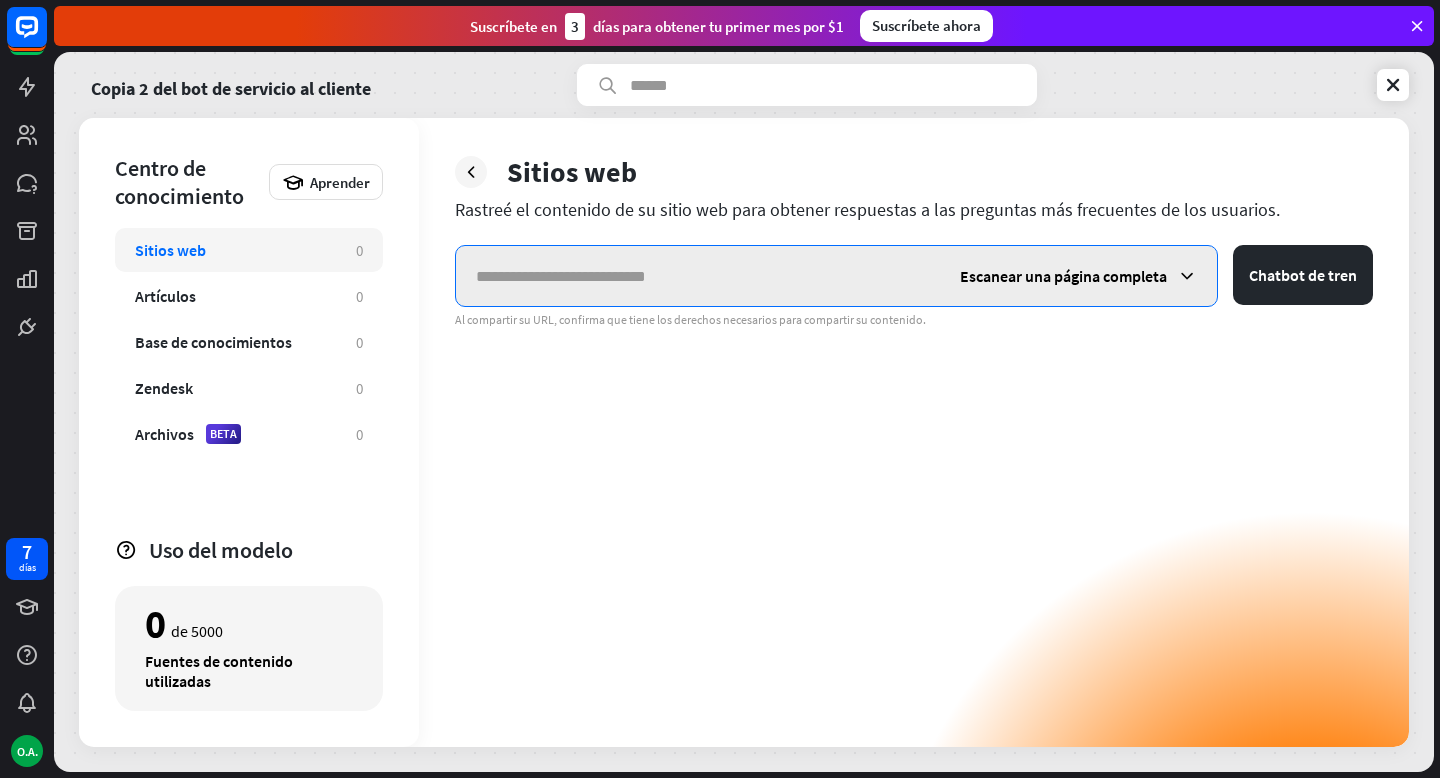 click at bounding box center [698, 276] 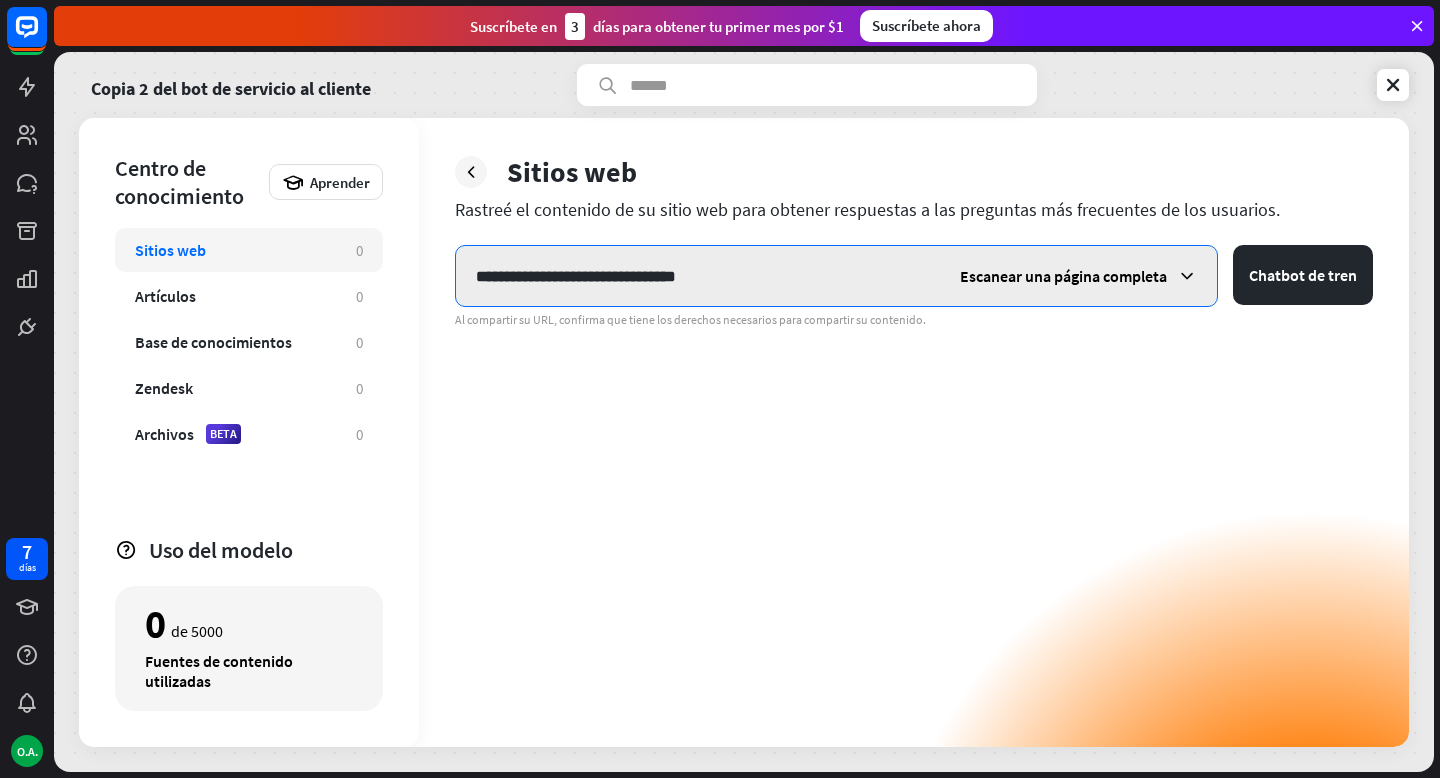 type on "**********" 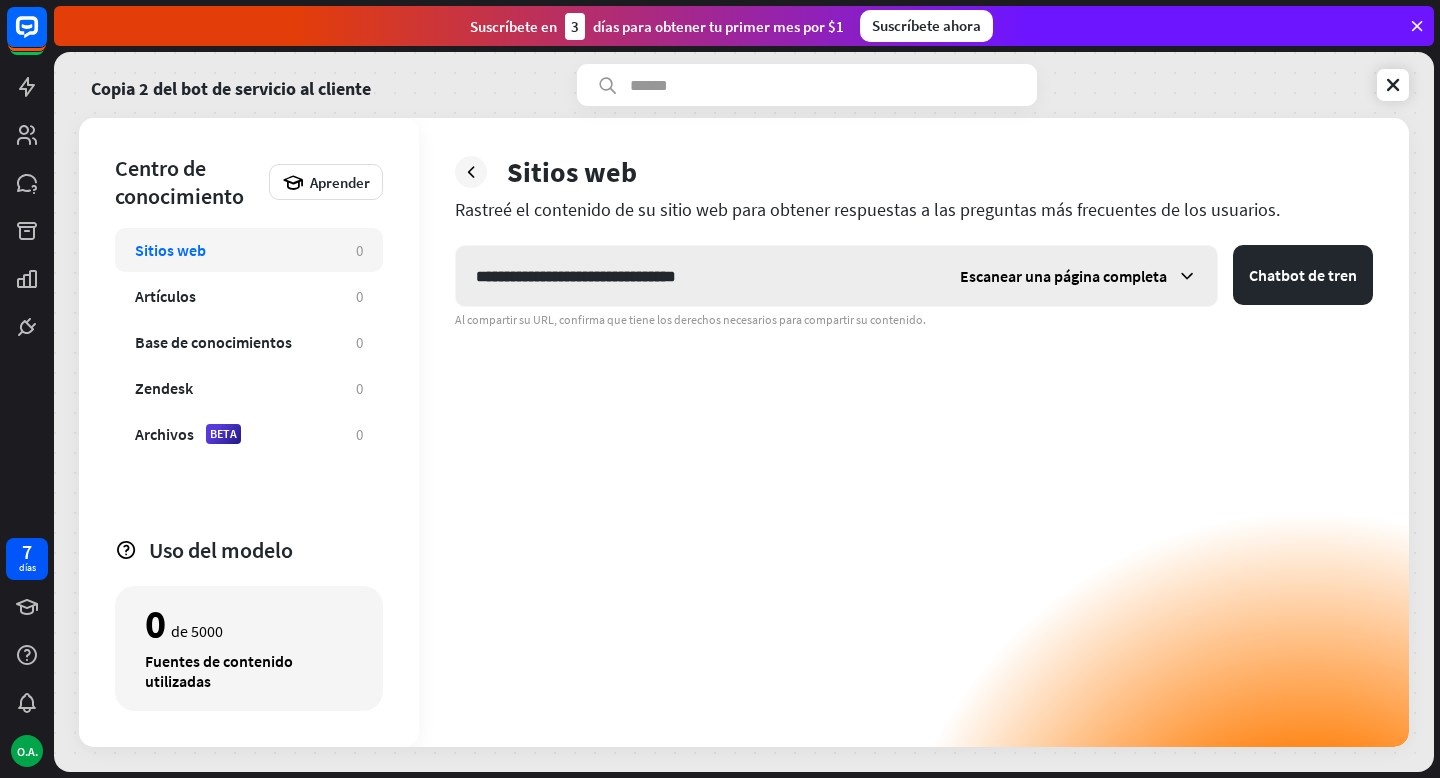 click on "Escanear una página completa" at bounding box center (1063, 276) 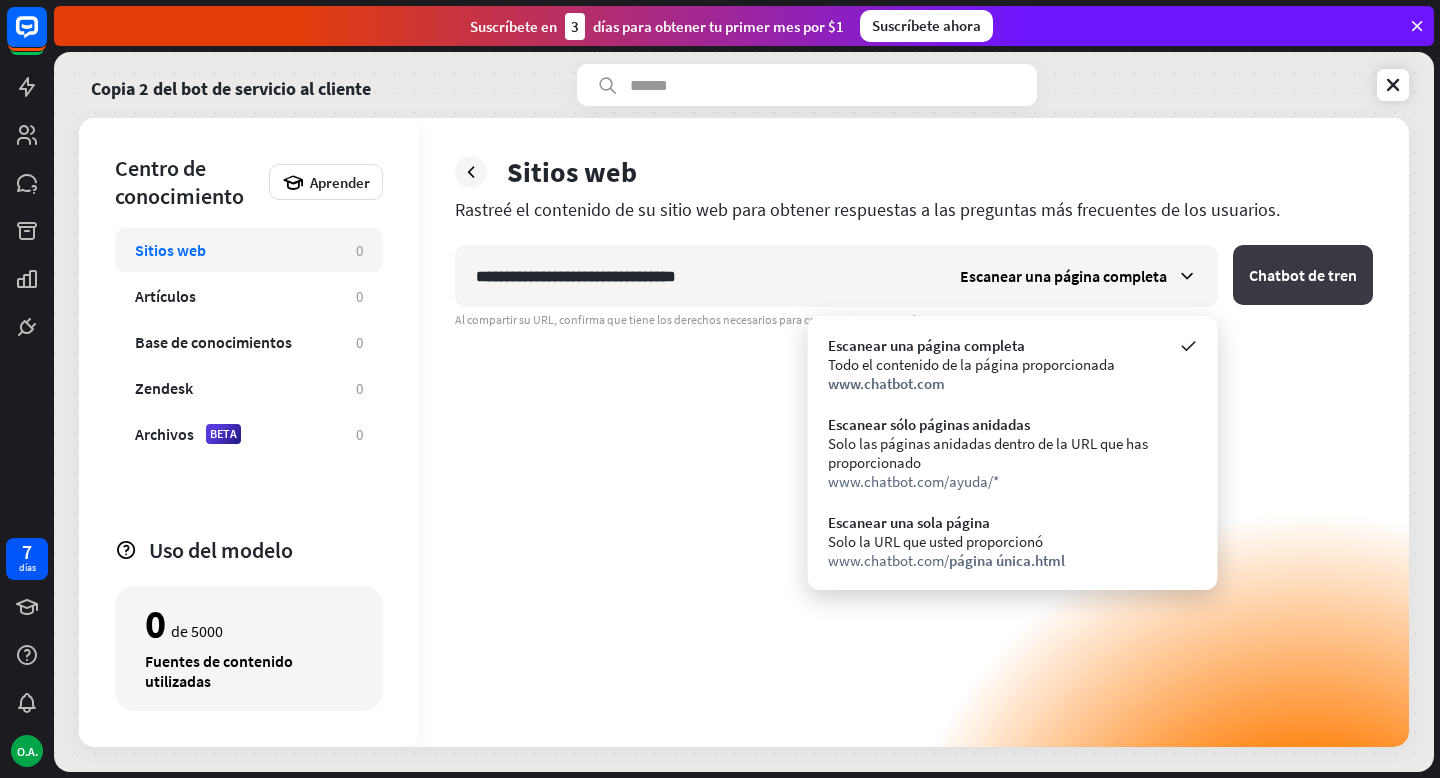 click on "Chatbot de tren" at bounding box center [1303, 275] 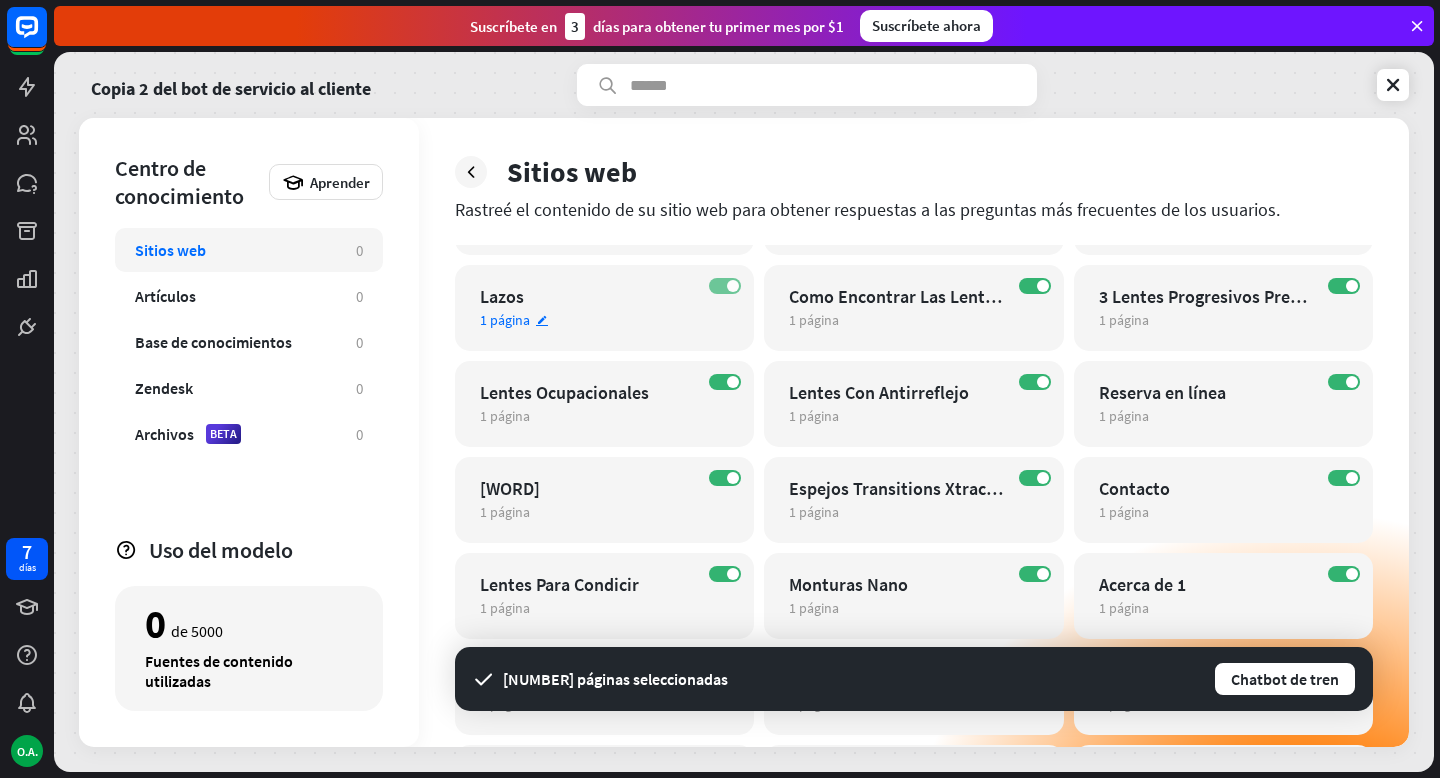 scroll, scrollTop: 367, scrollLeft: 0, axis: vertical 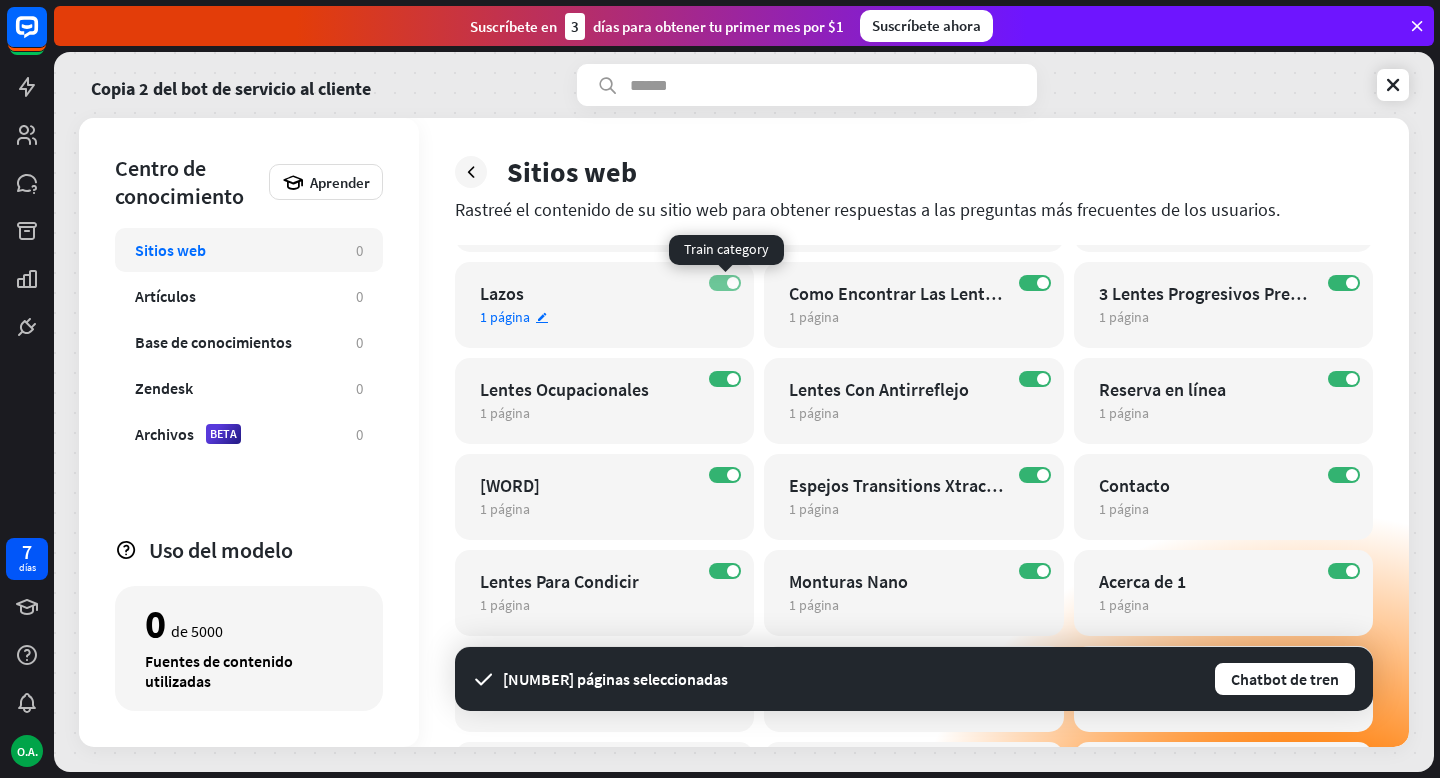 click on "EN" at bounding box center (725, 283) 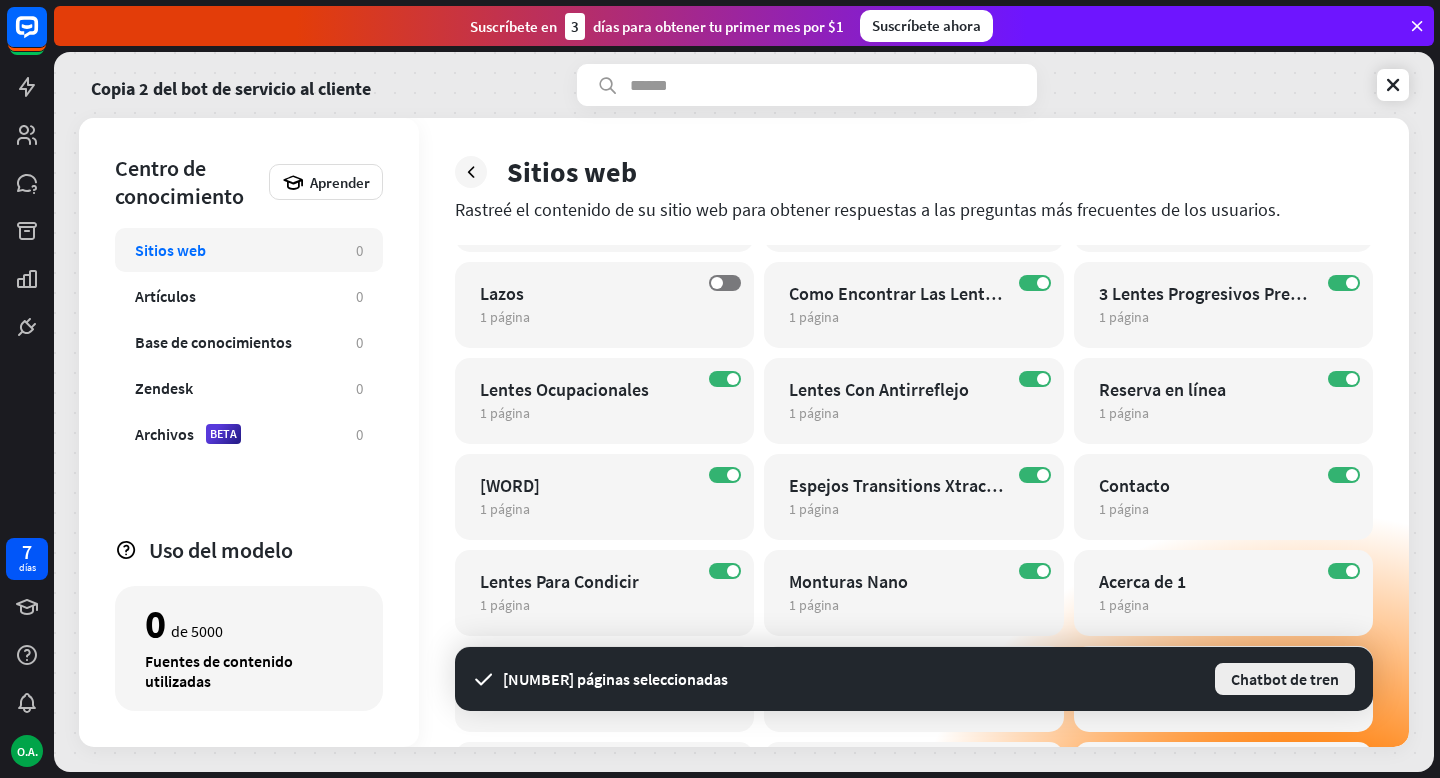 click on "Chatbot de tren" at bounding box center [1285, 679] 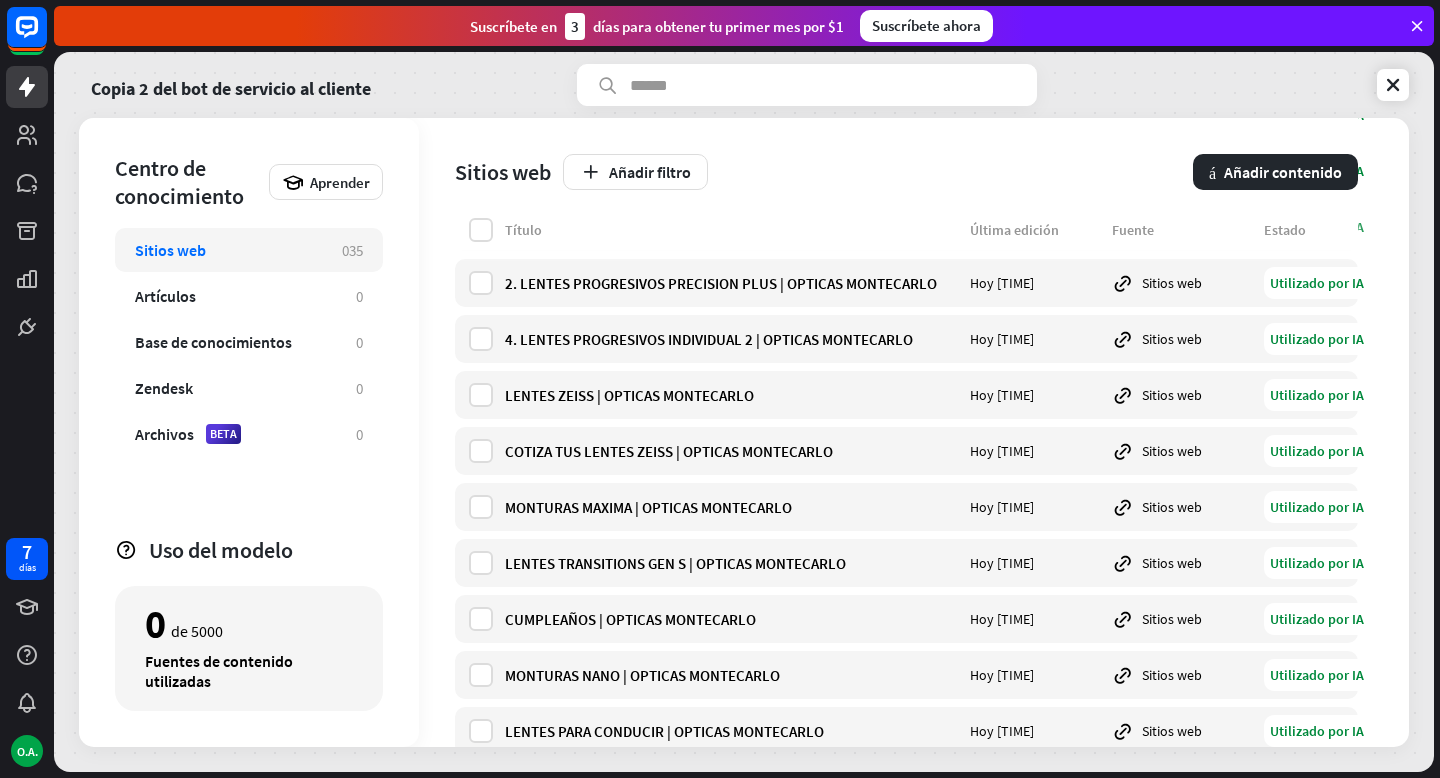 scroll, scrollTop: 0, scrollLeft: 0, axis: both 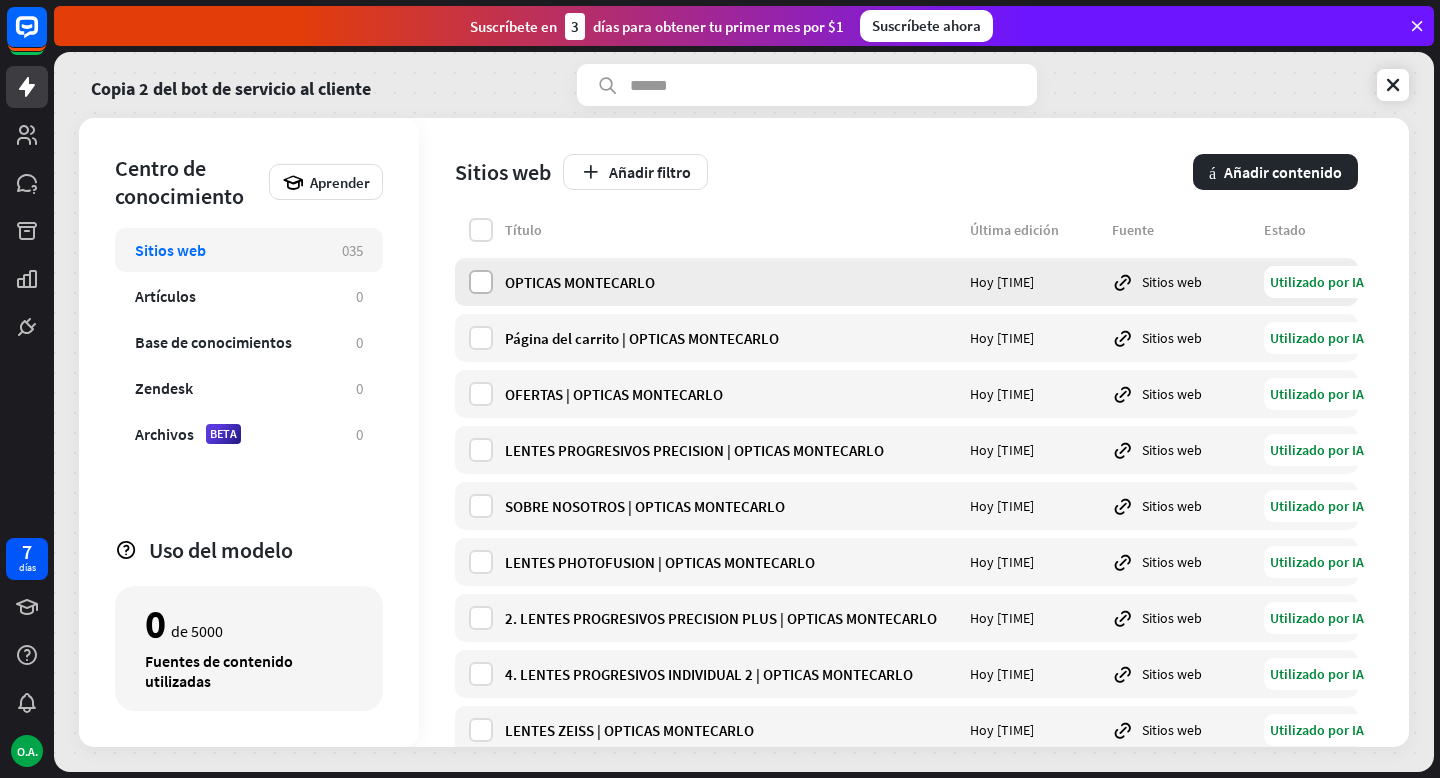 click at bounding box center (481, 282) 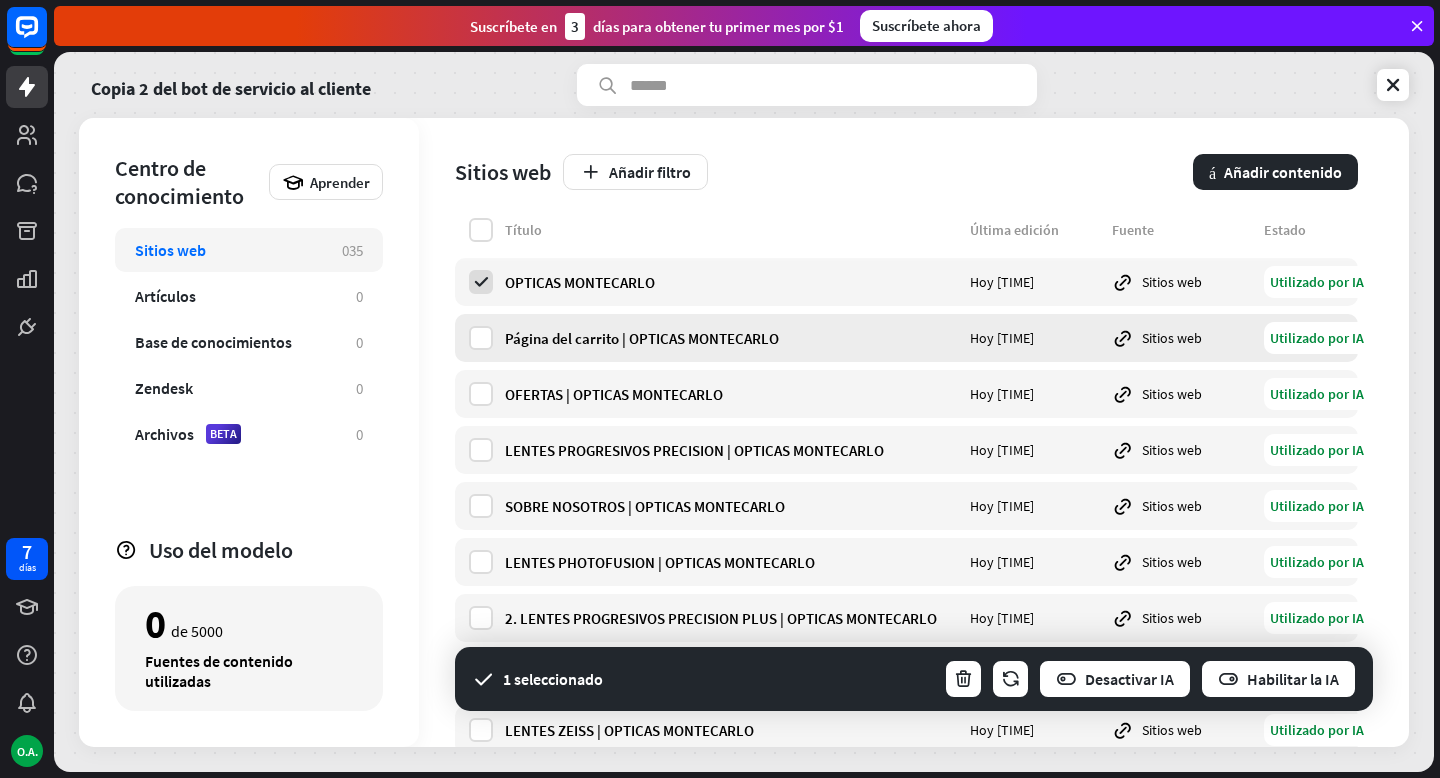click on "Página del carrito | OPTICAS MONTECARLO
Hoy 22:13
Sitios web
Utilizado por IA" at bounding box center (906, 338) 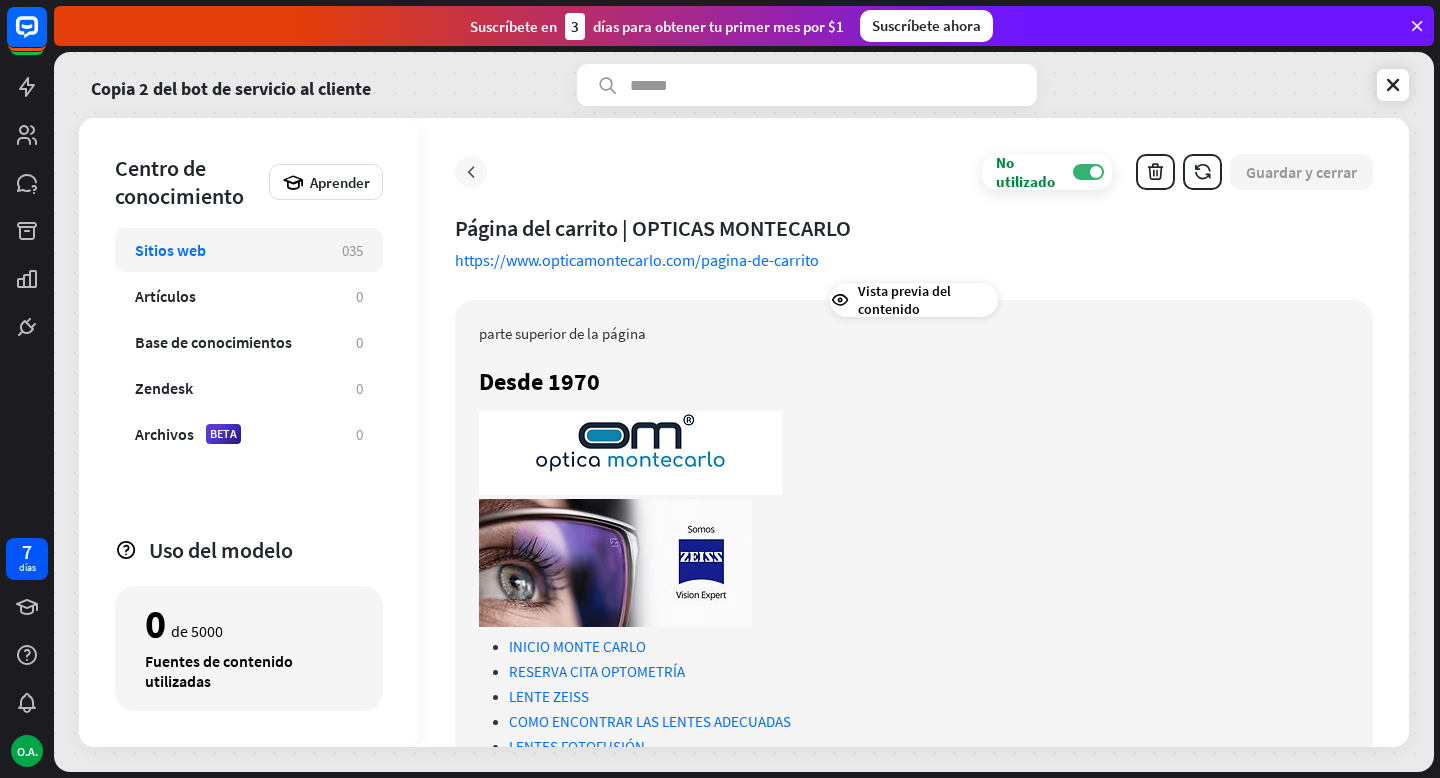 click at bounding box center [471, 172] 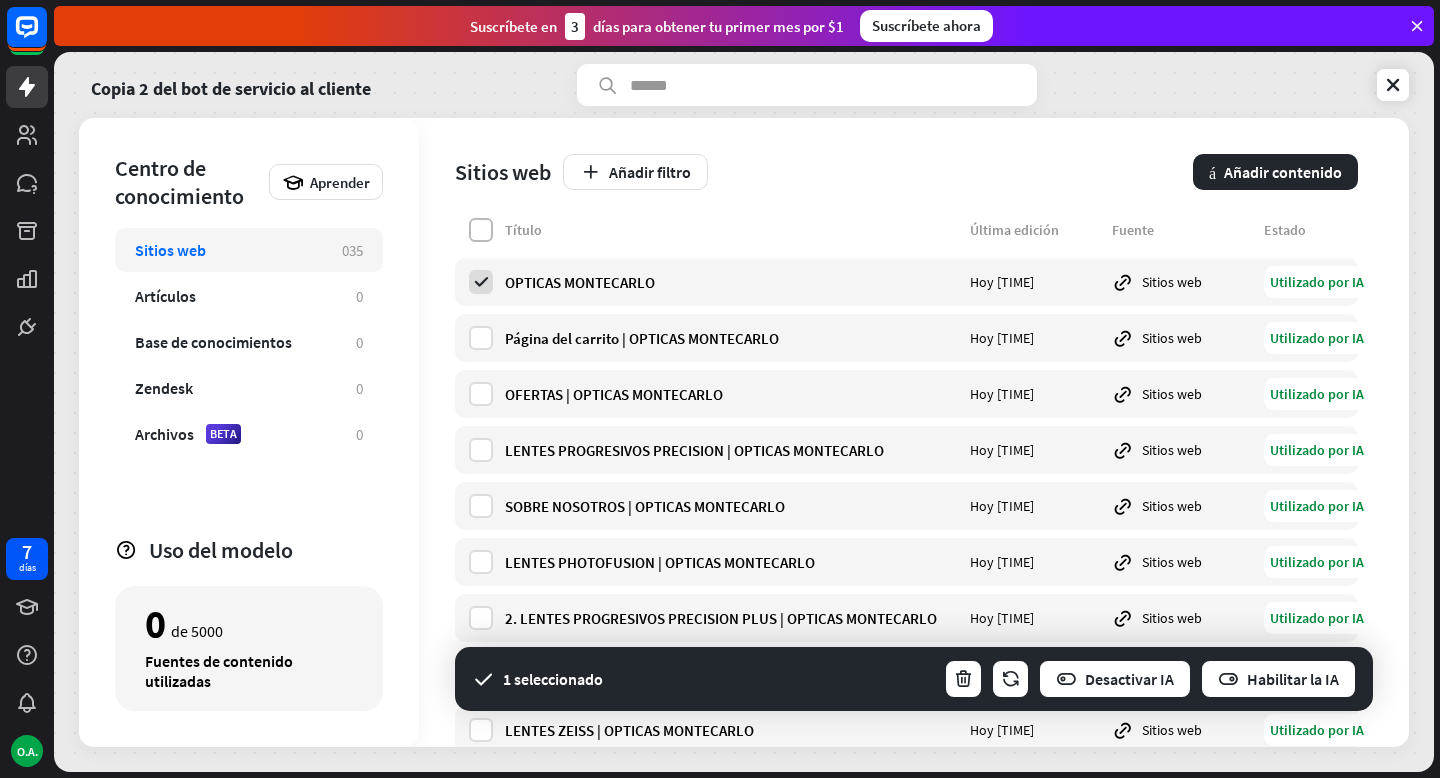 click at bounding box center [481, 230] 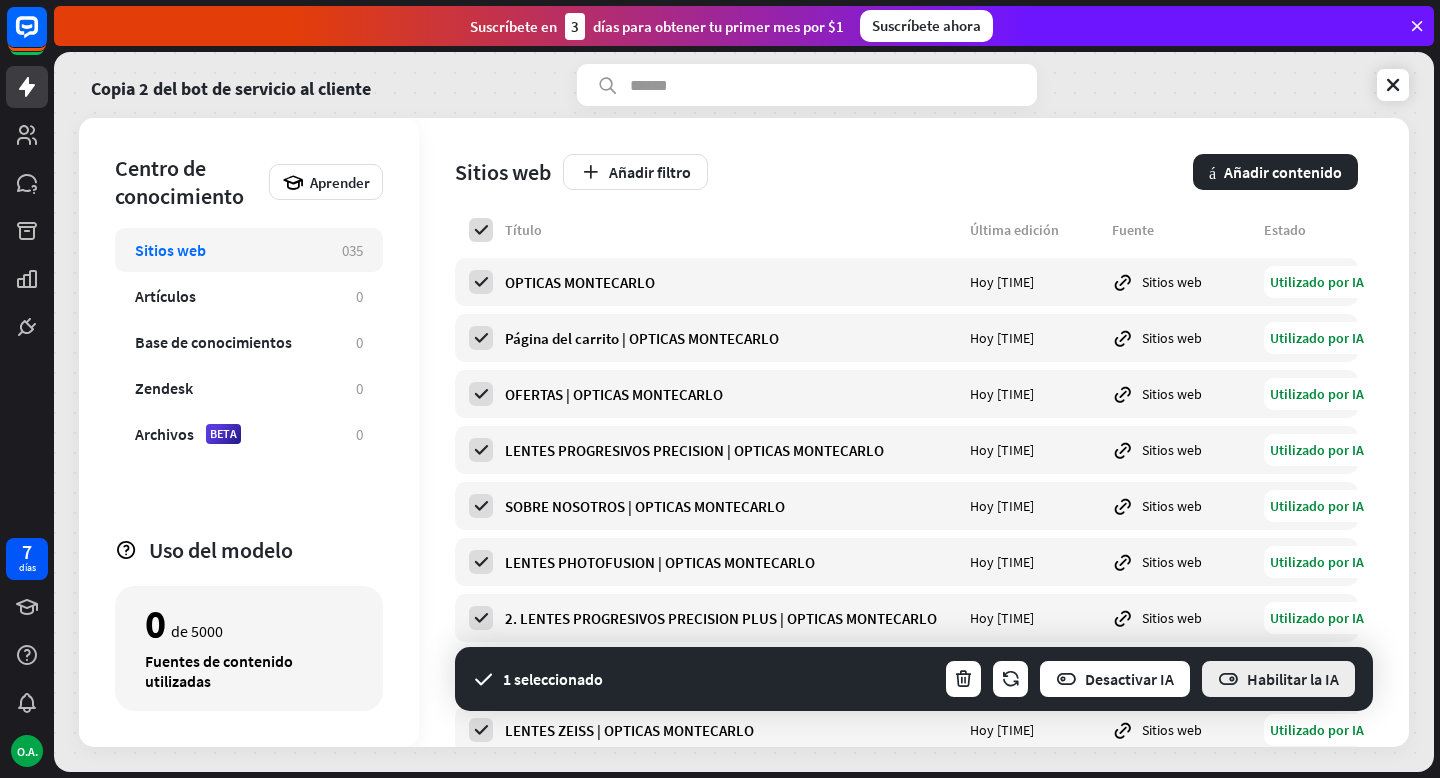 click on "Habilitar la IA" at bounding box center [1293, 679] 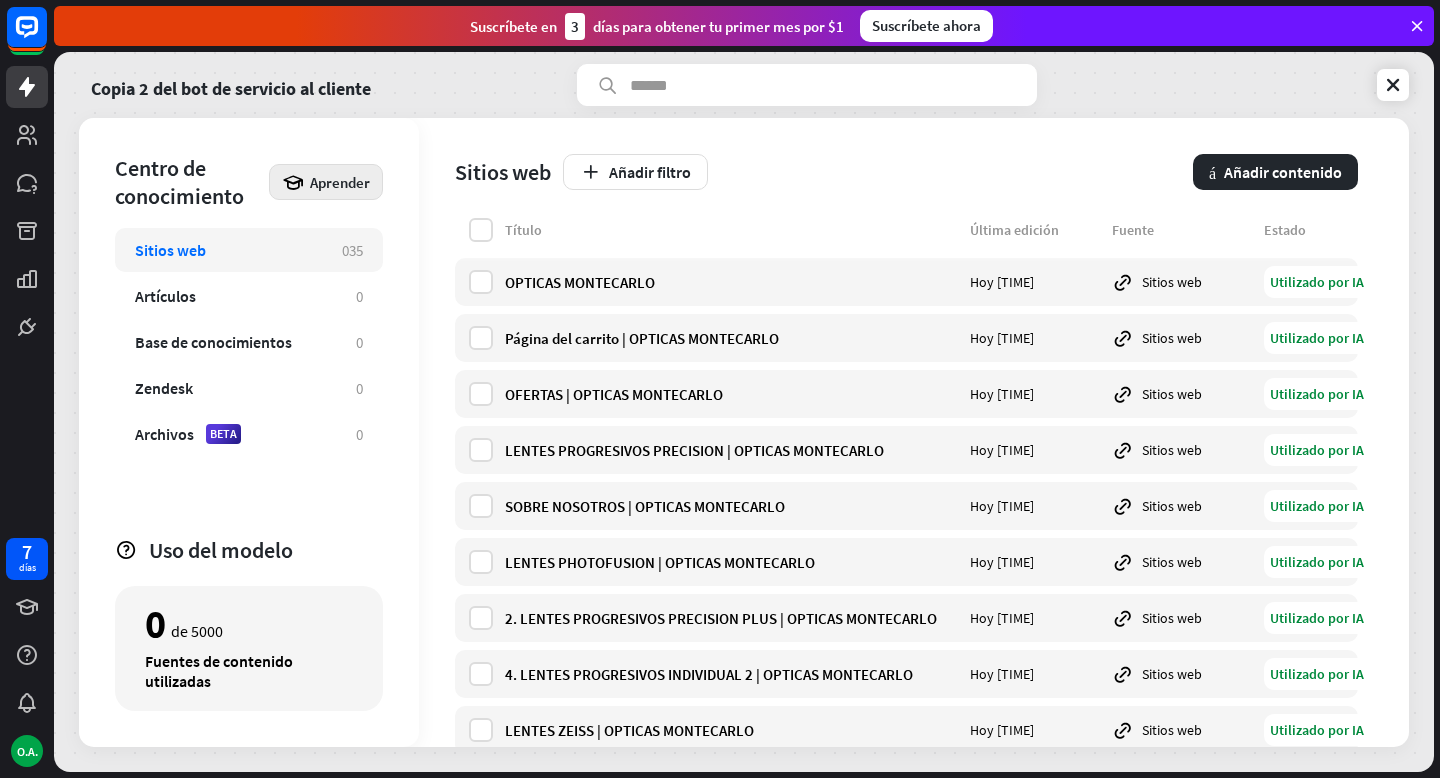 click on "Aprender" at bounding box center (340, 182) 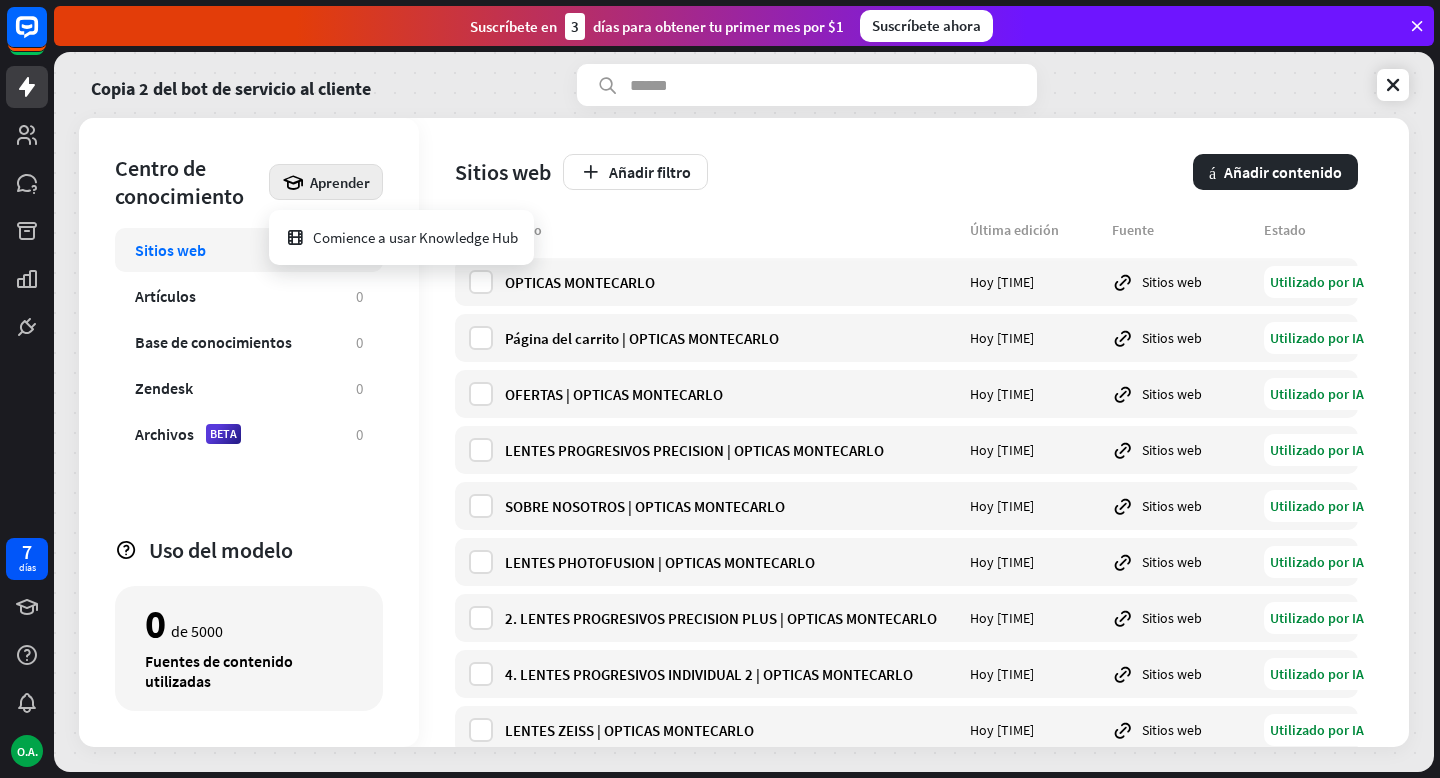 click on "Título   Última edición   Fuente   Estado" at bounding box center [906, 234] 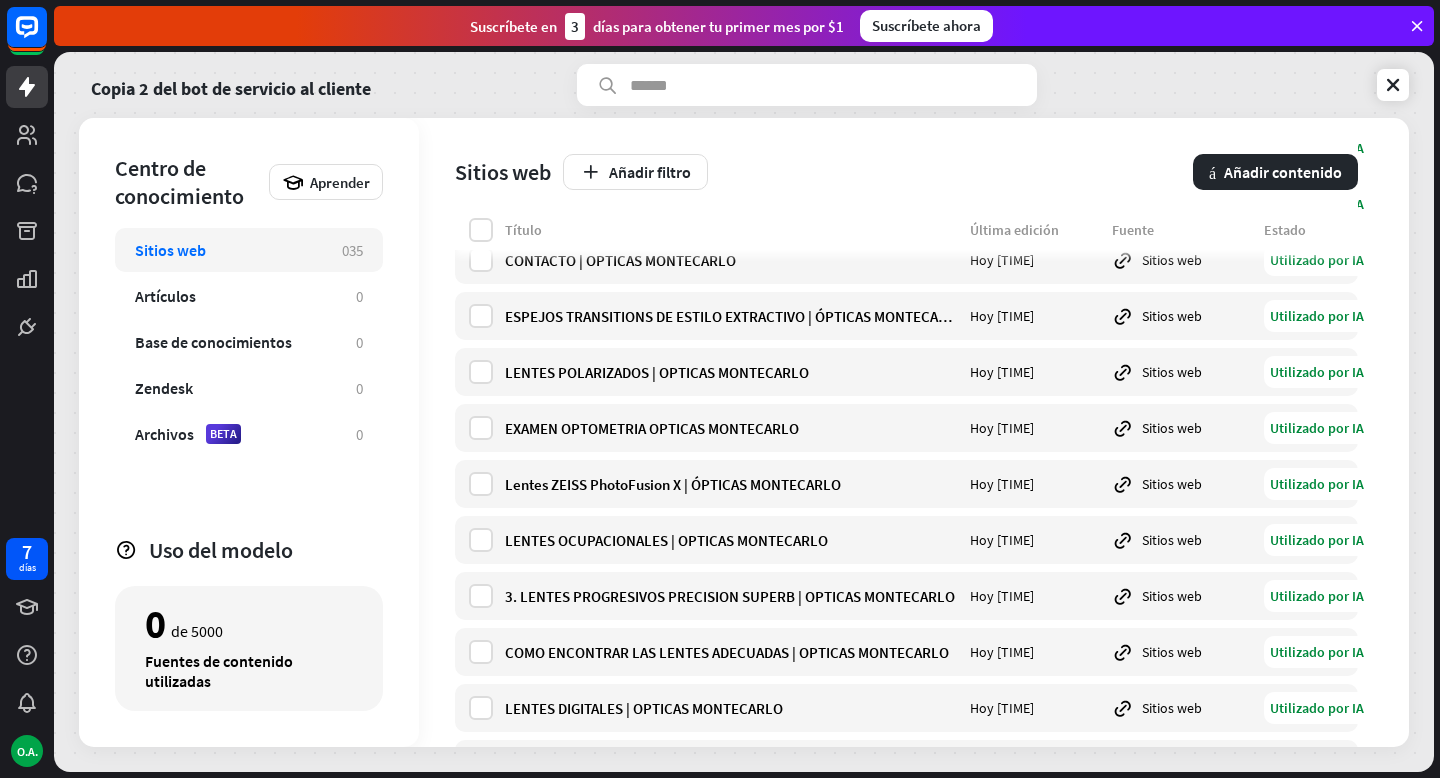 scroll, scrollTop: 1507, scrollLeft: 0, axis: vertical 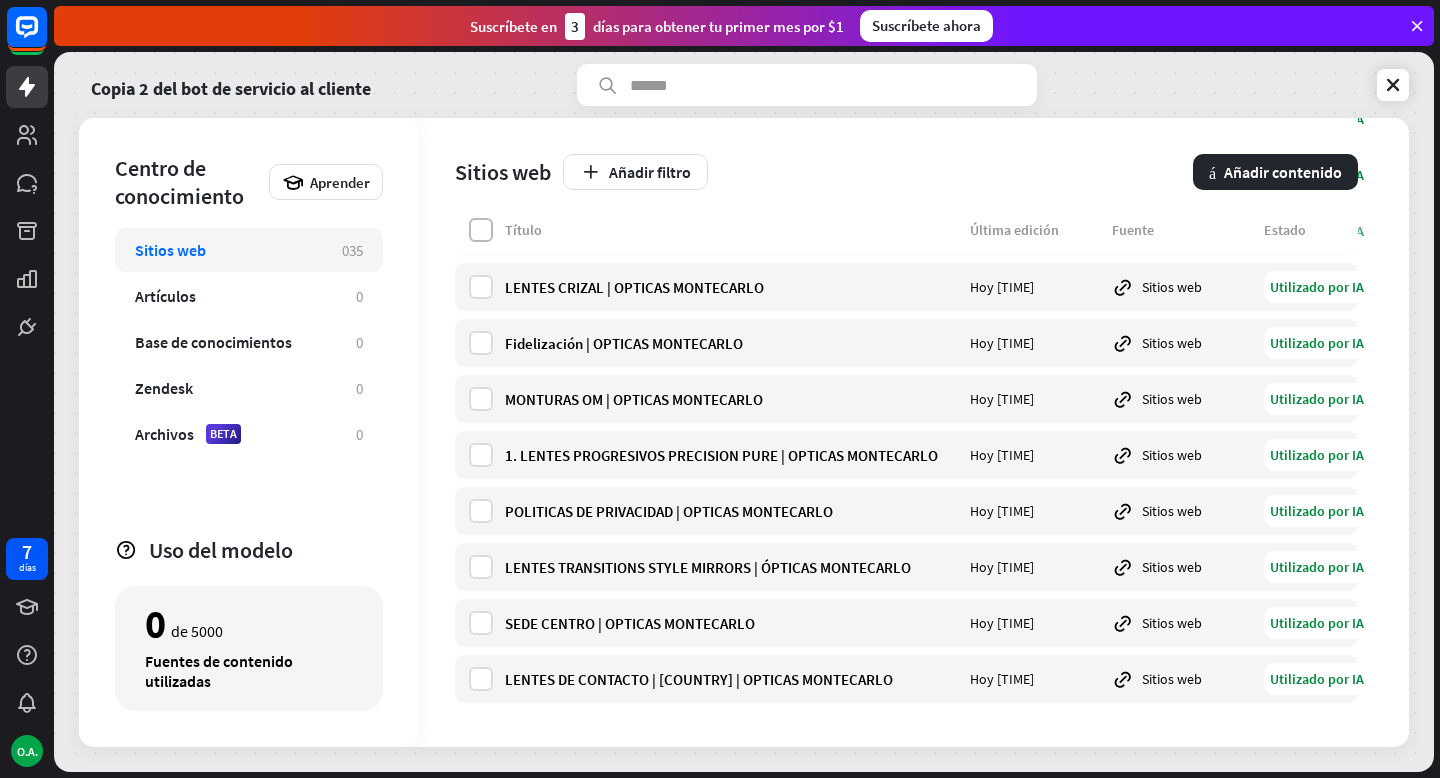 click at bounding box center (481, 230) 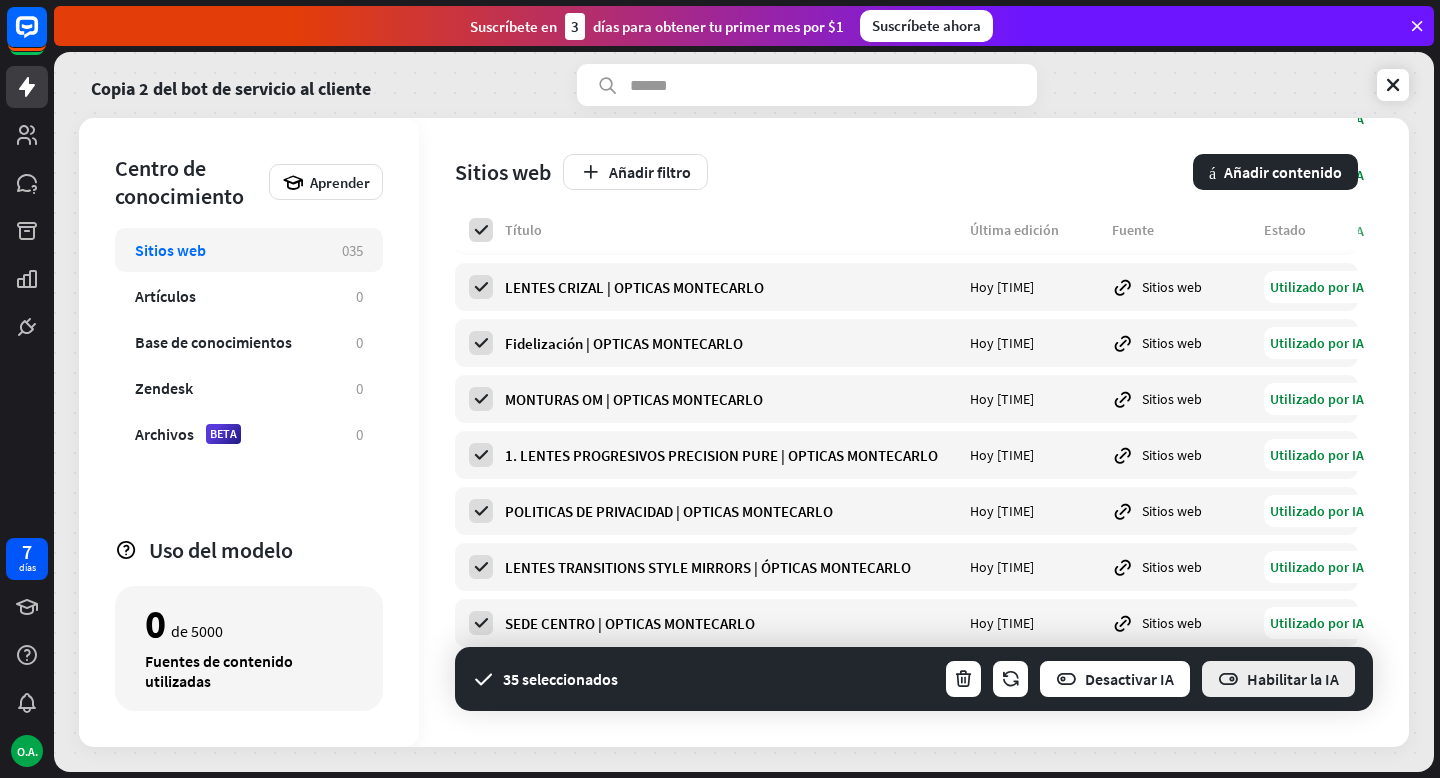 click on "Habilitar la IA" at bounding box center (1278, 679) 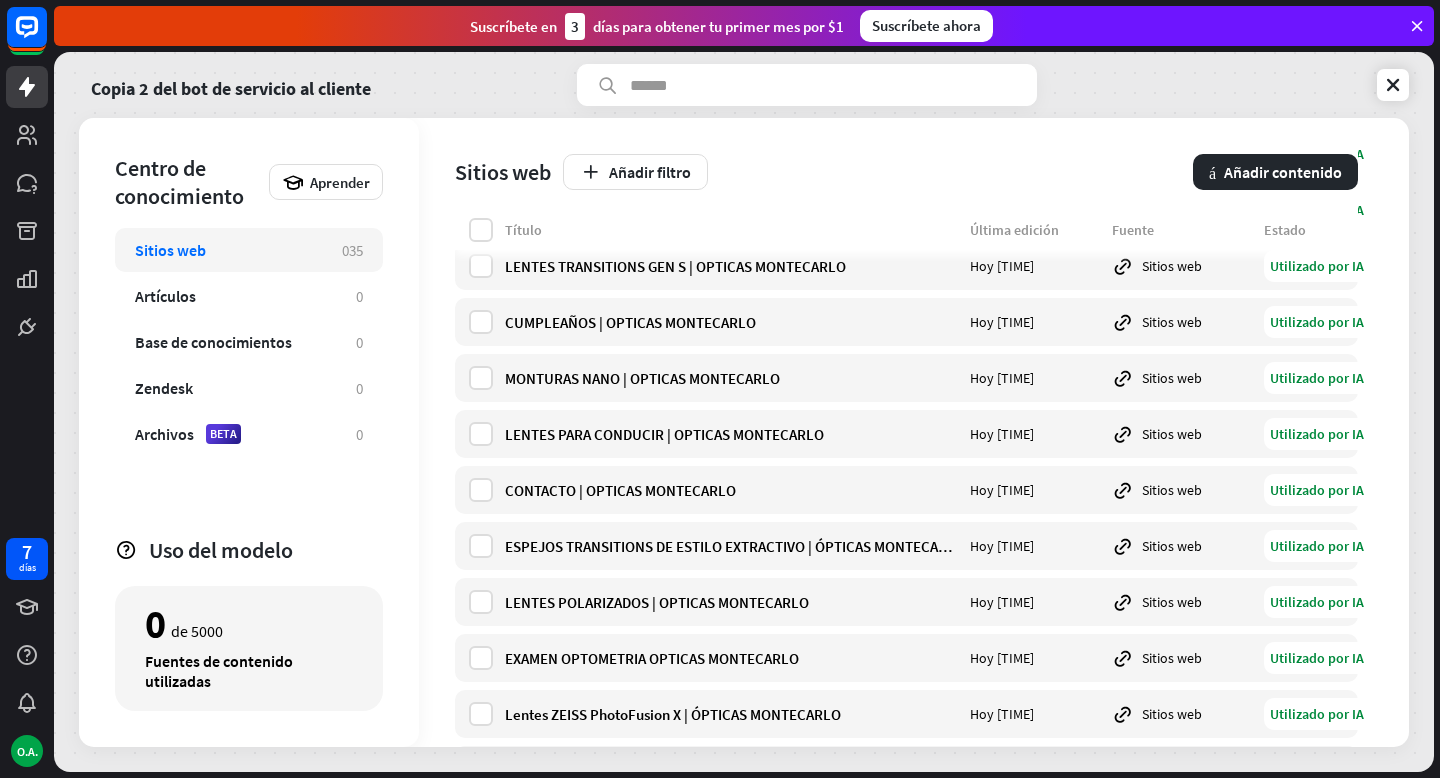 scroll, scrollTop: 0, scrollLeft: 0, axis: both 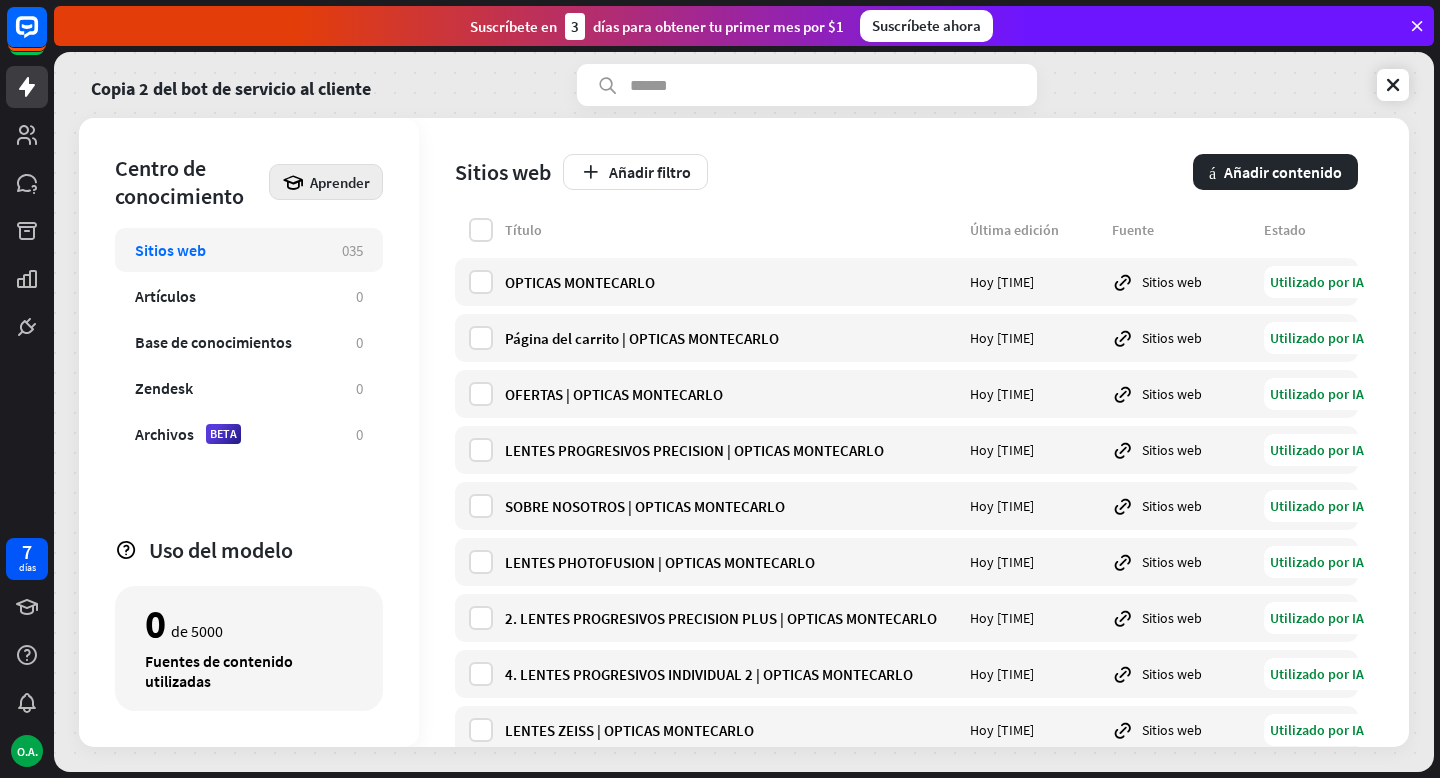 click on "Aprender" at bounding box center [326, 182] 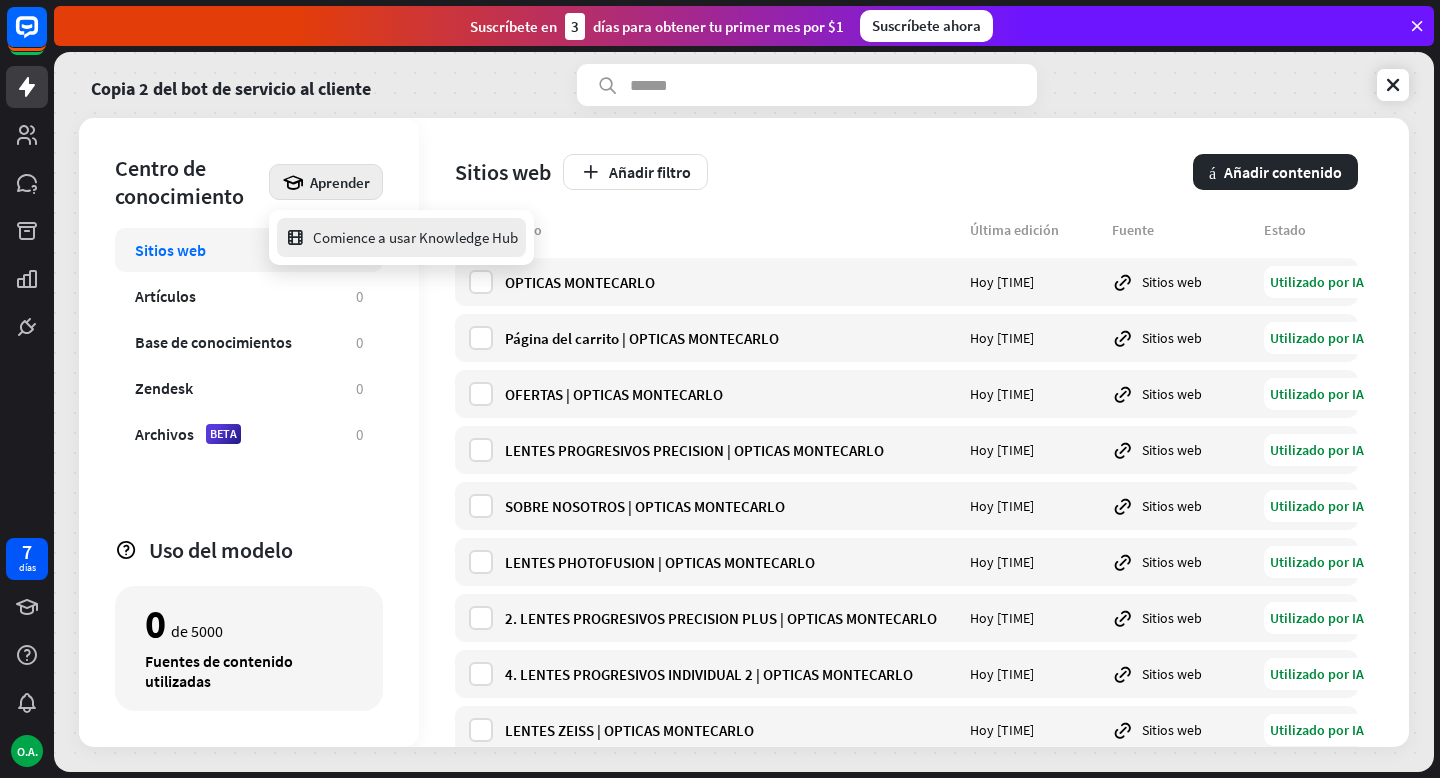 click on "Comience a usar Knowledge Hub" at bounding box center (401, 237) 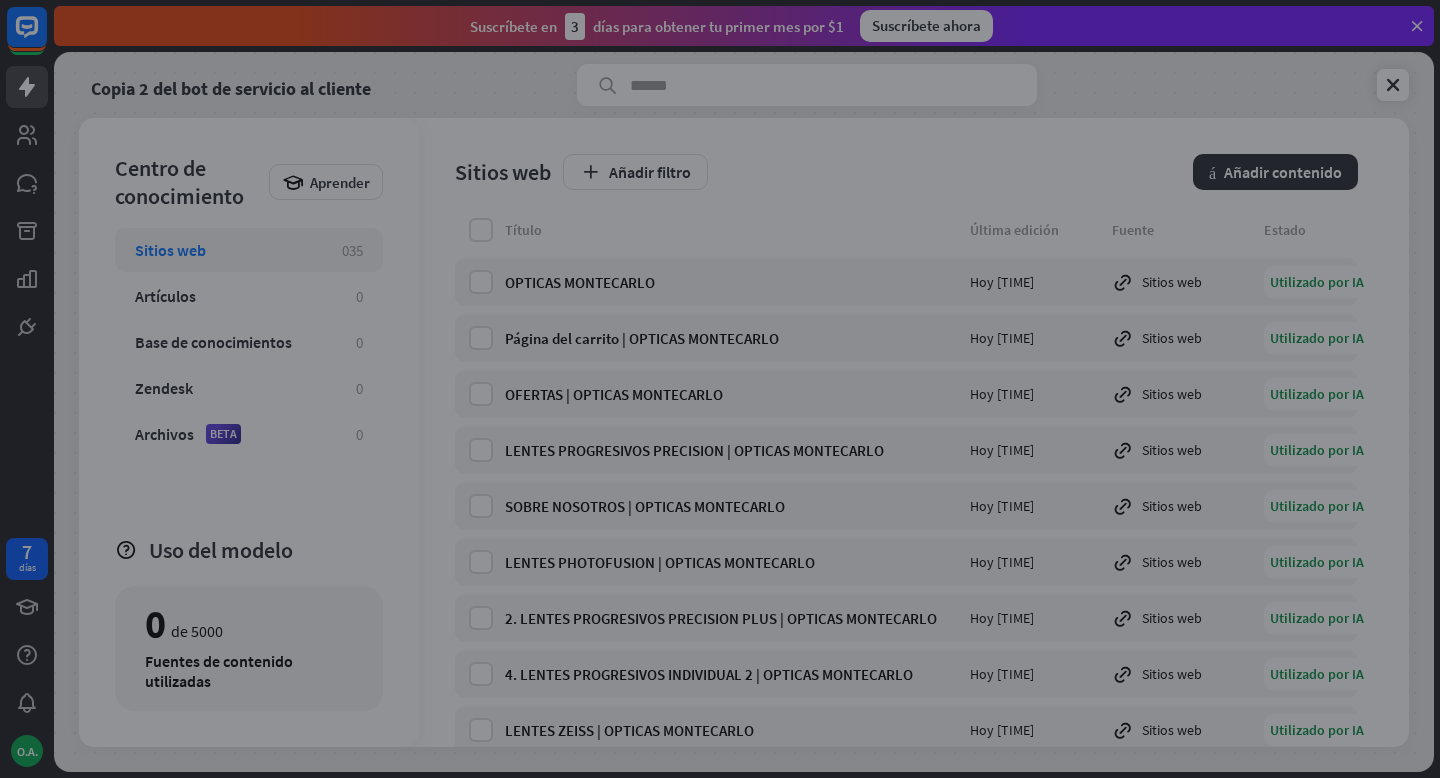 click on "cerca" at bounding box center (720, 389) 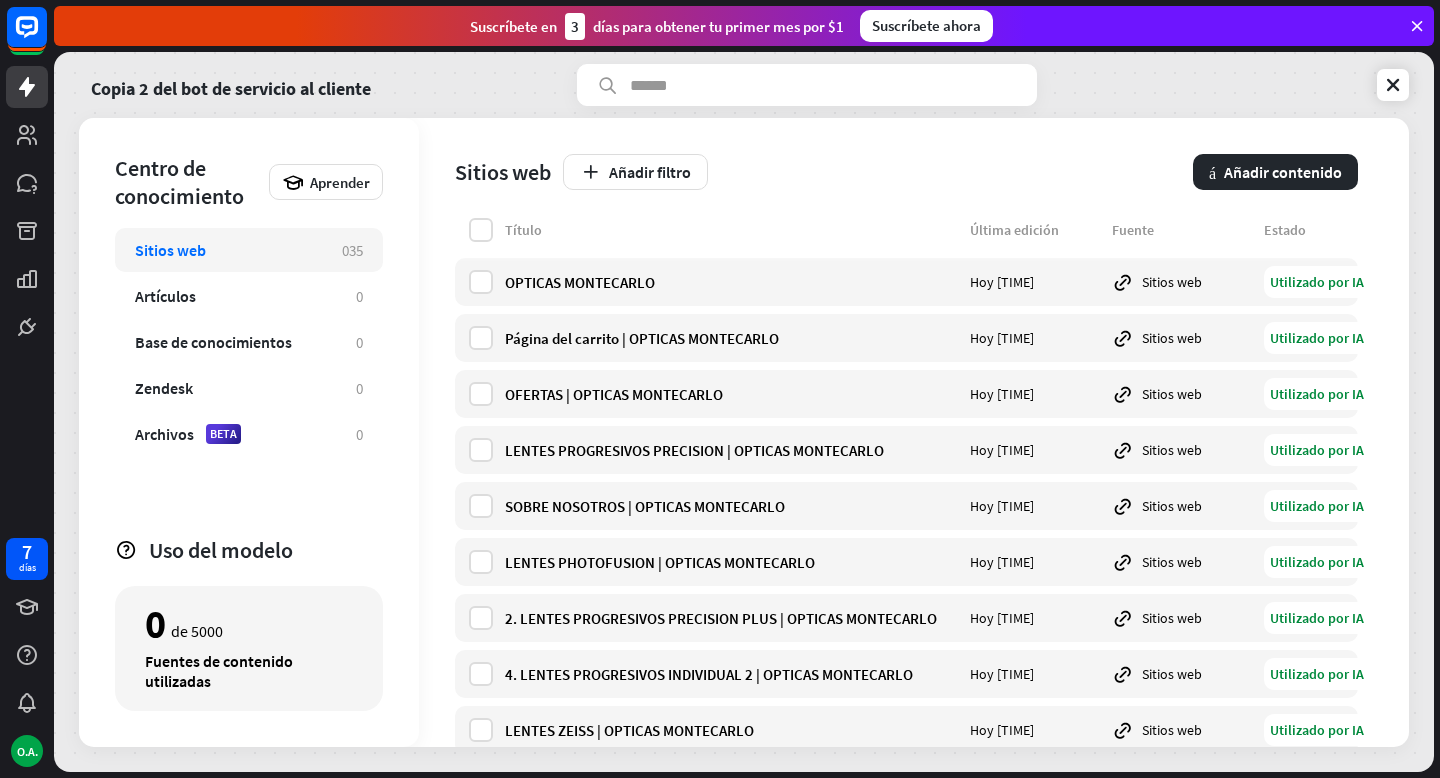 click on "Sitios web" at bounding box center (170, 250) 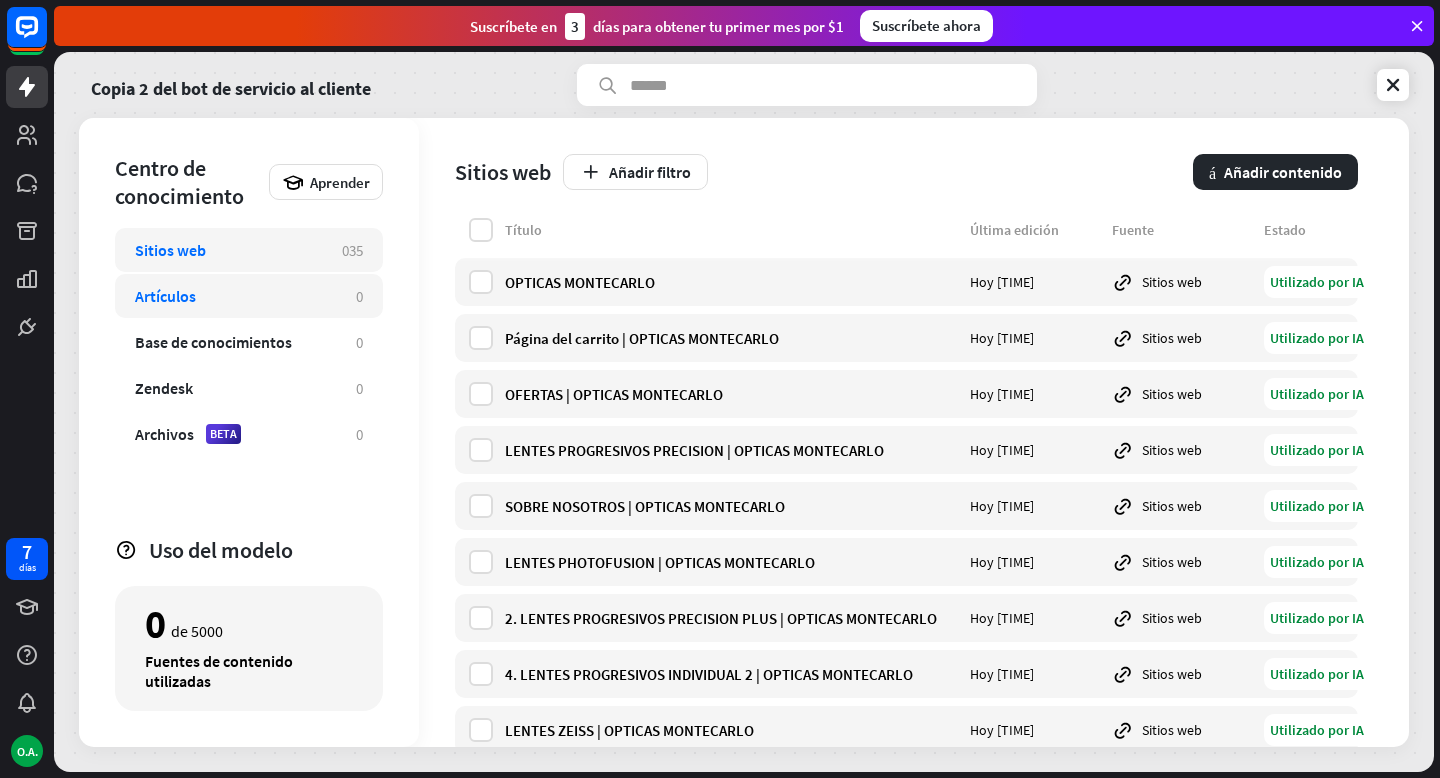 click on "Artículos" at bounding box center [165, 296] 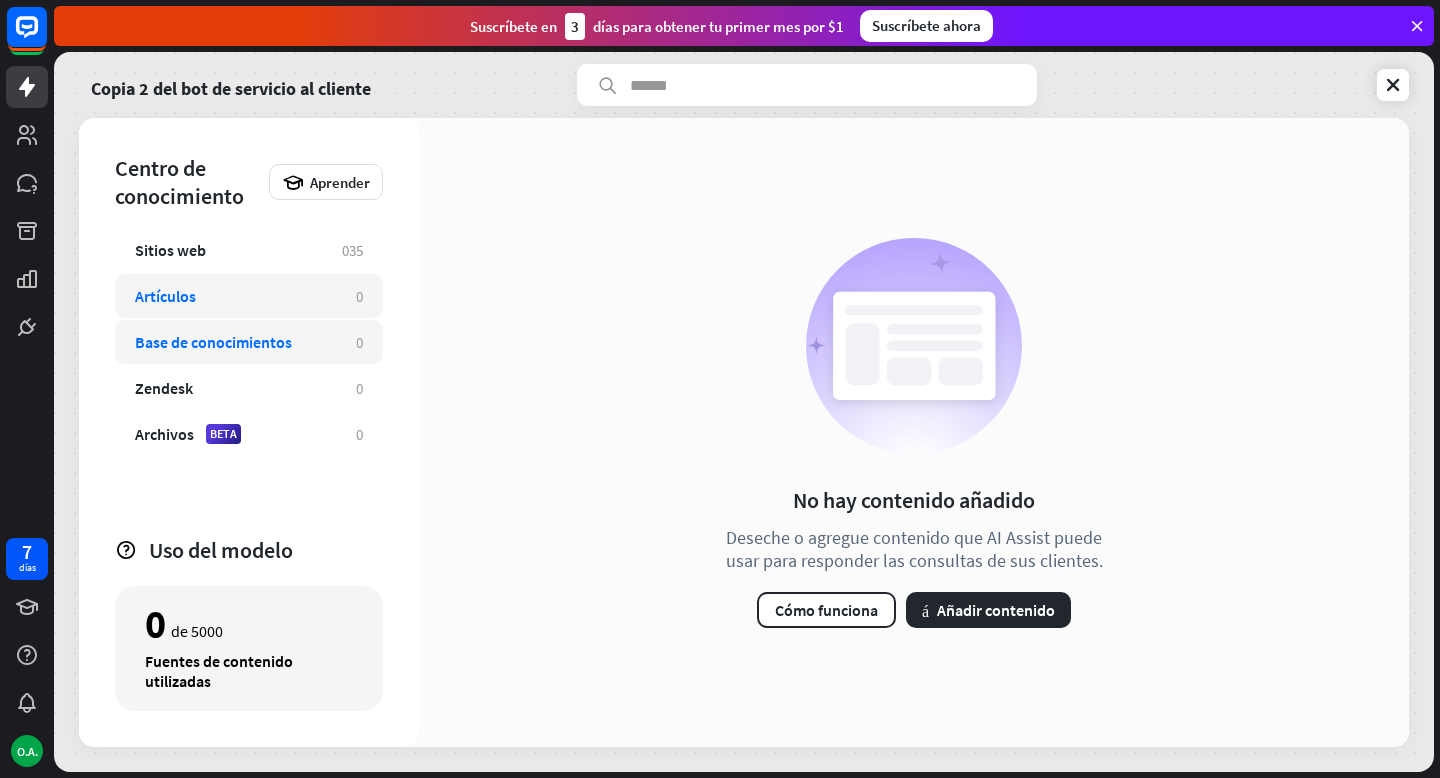 click on "Base de conocimientos" at bounding box center (213, 342) 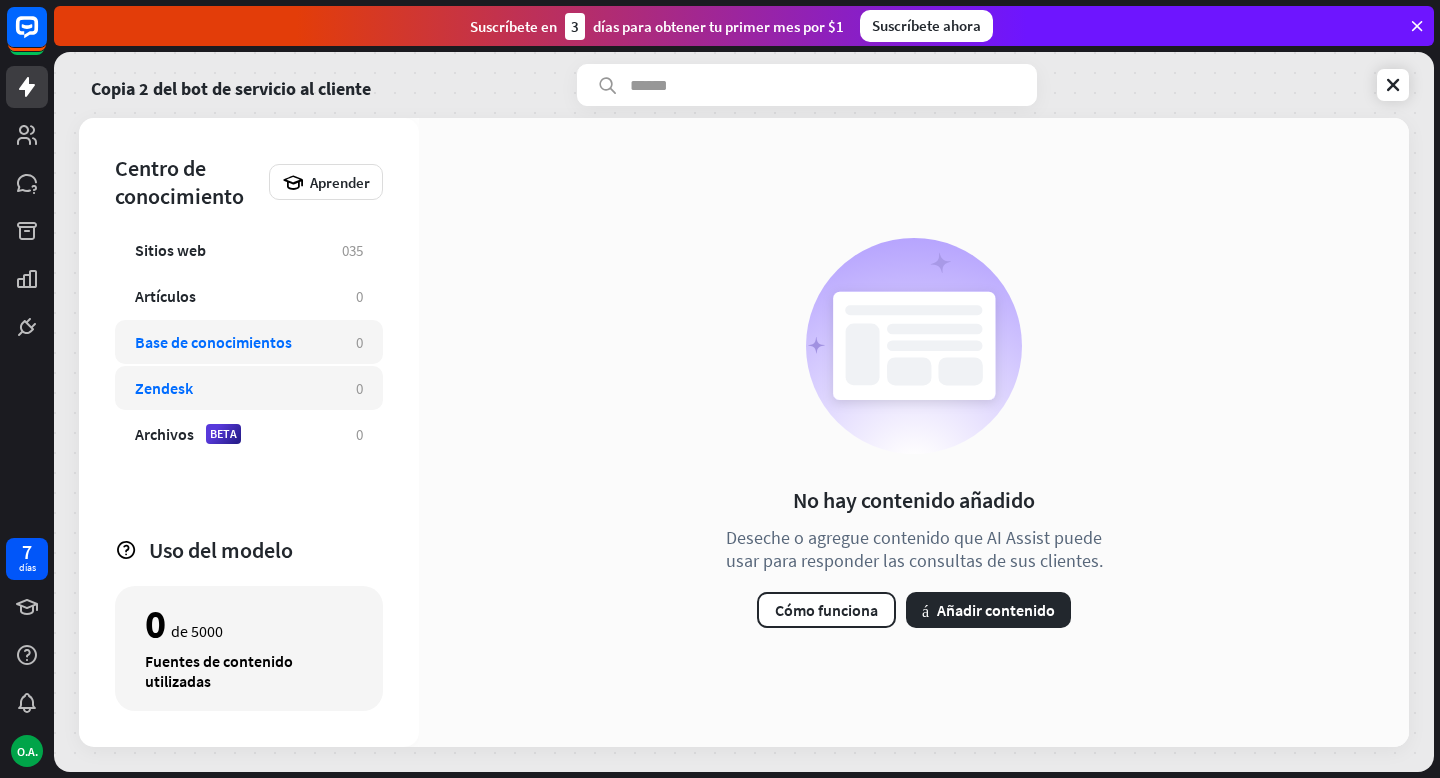 click on "Zendesk     0" at bounding box center (249, 388) 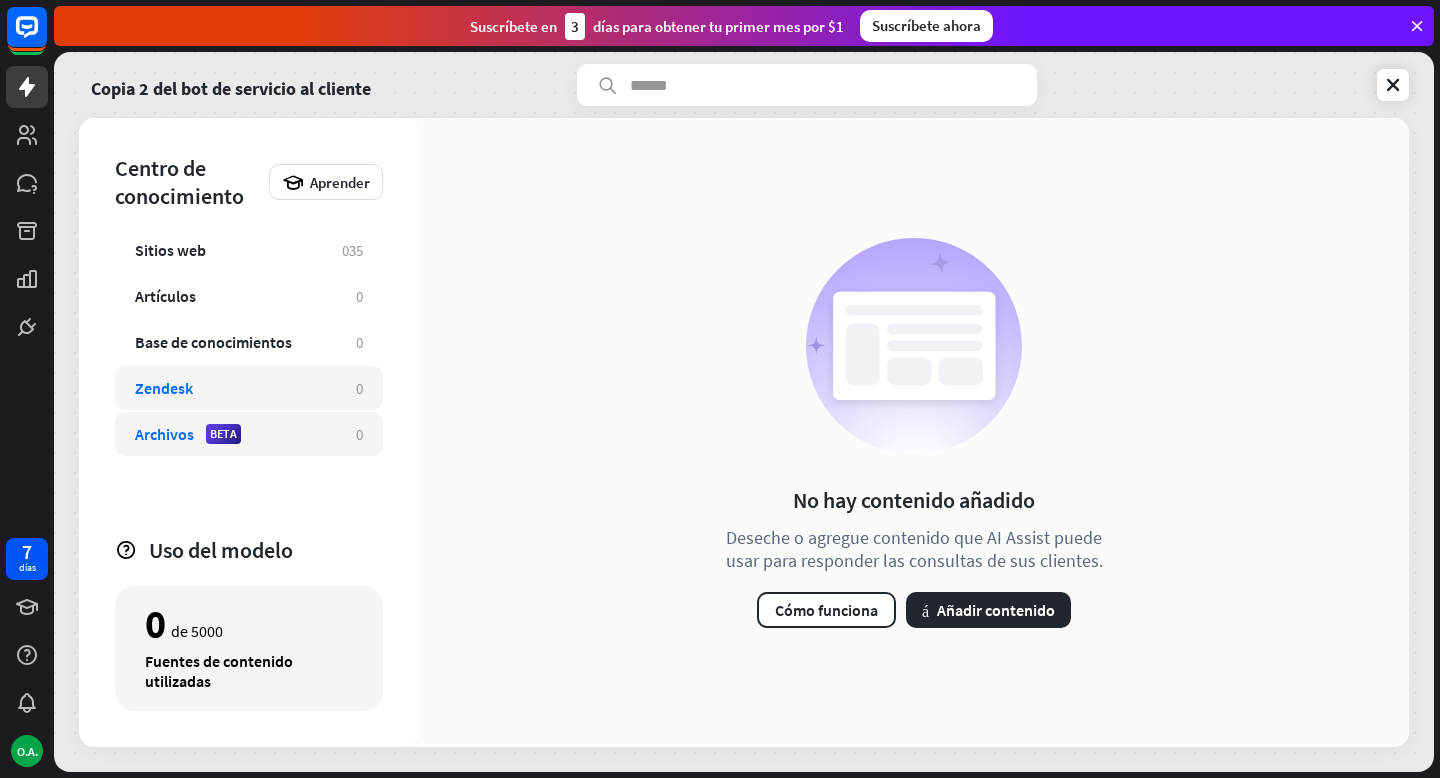 click on "Archivos" at bounding box center (164, 434) 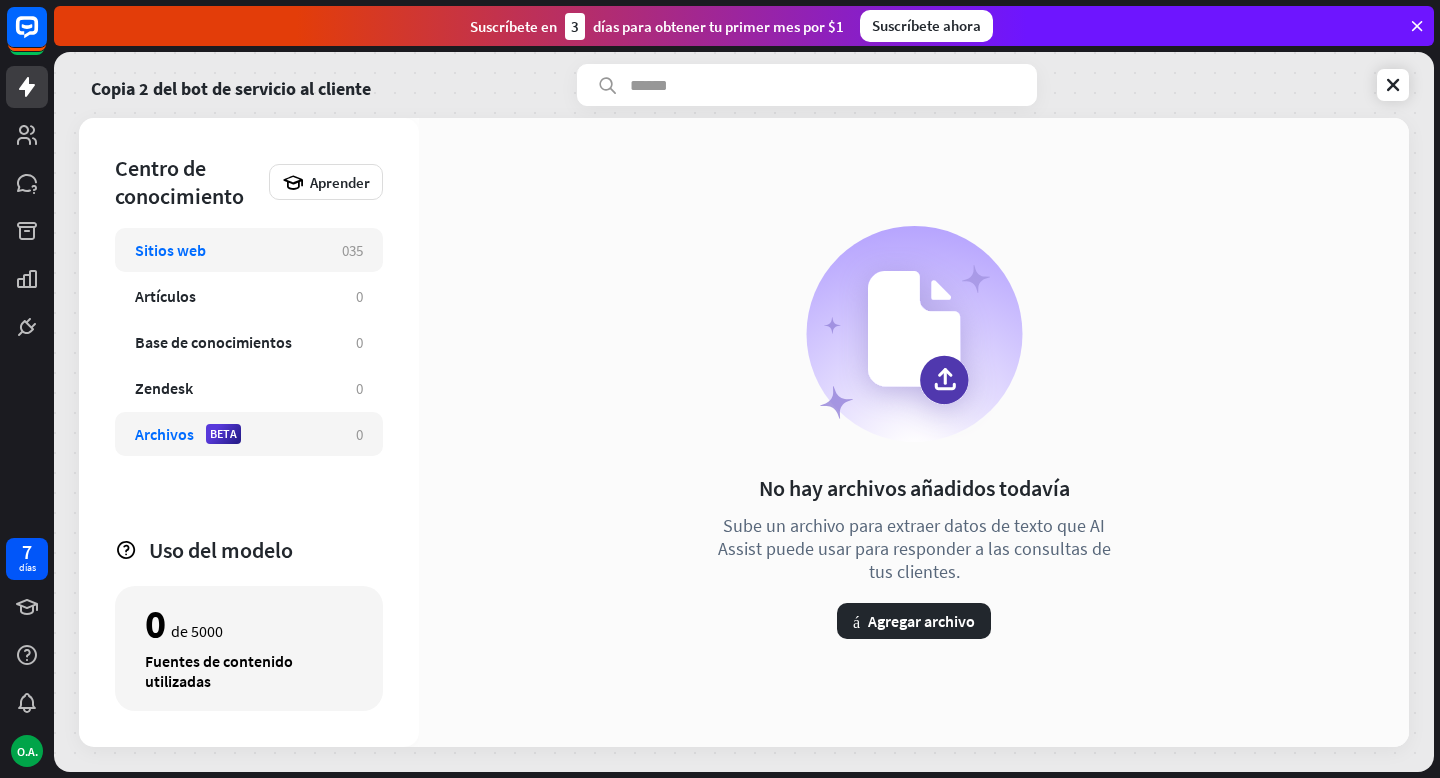 click on "Sitios web" at bounding box center [228, 250] 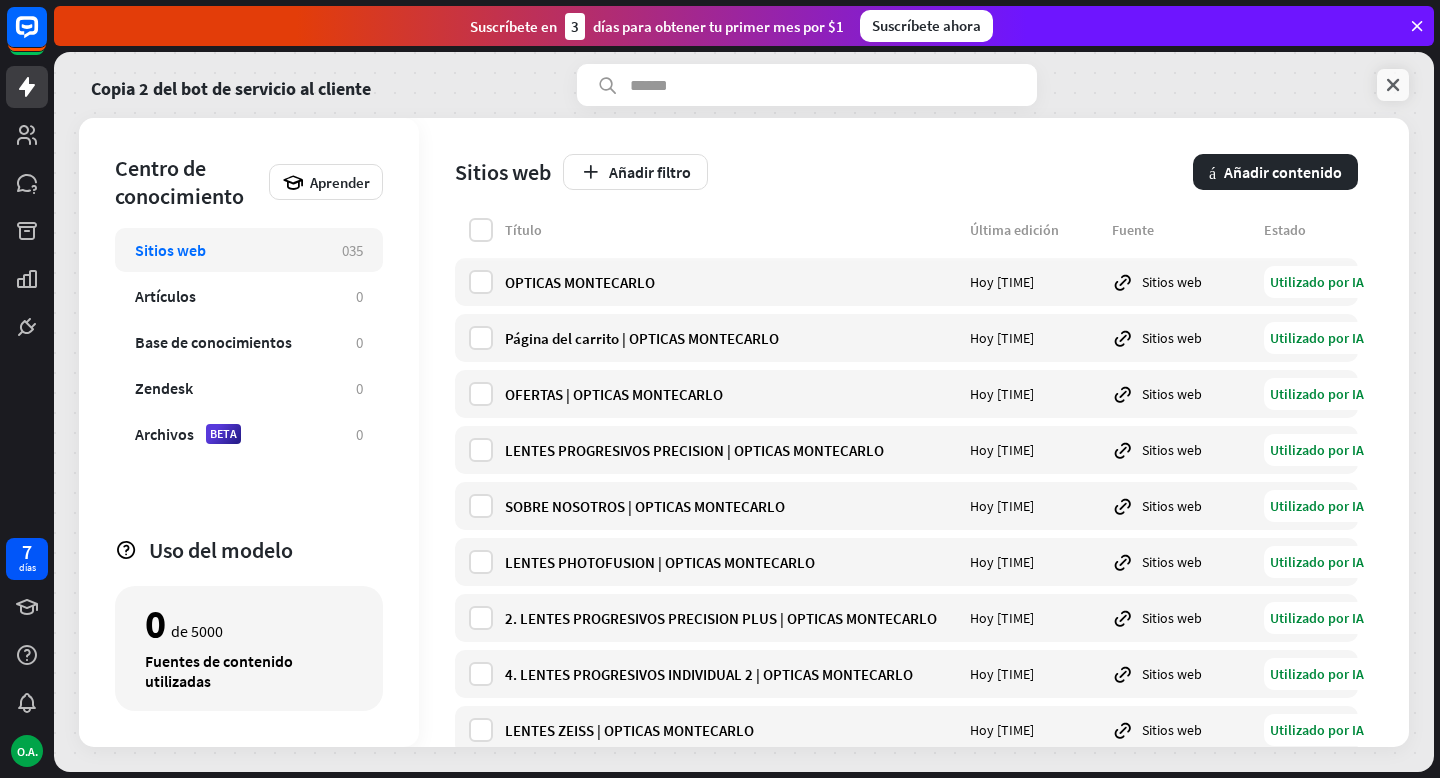 click at bounding box center (1393, 85) 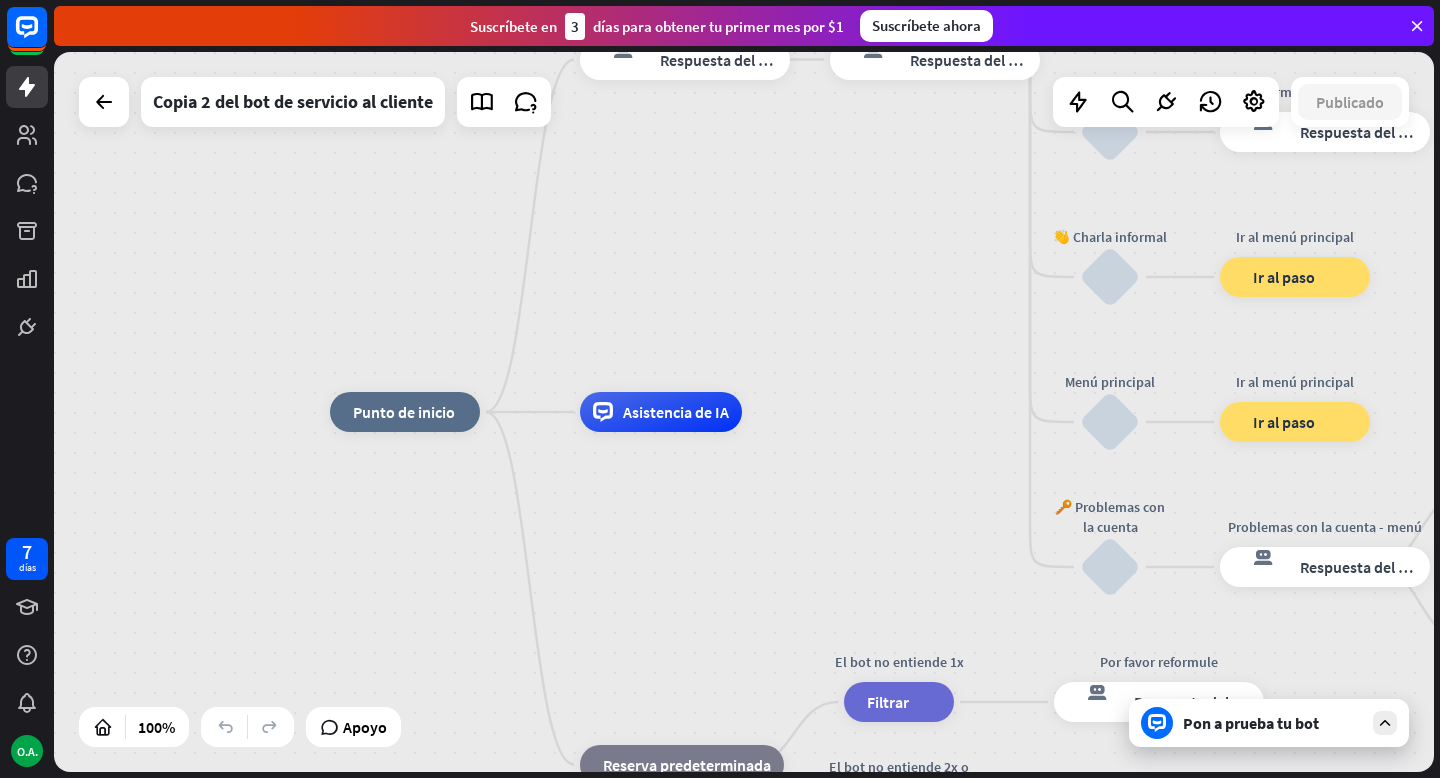 click on "Pon a prueba tu bot" at bounding box center (1251, 723) 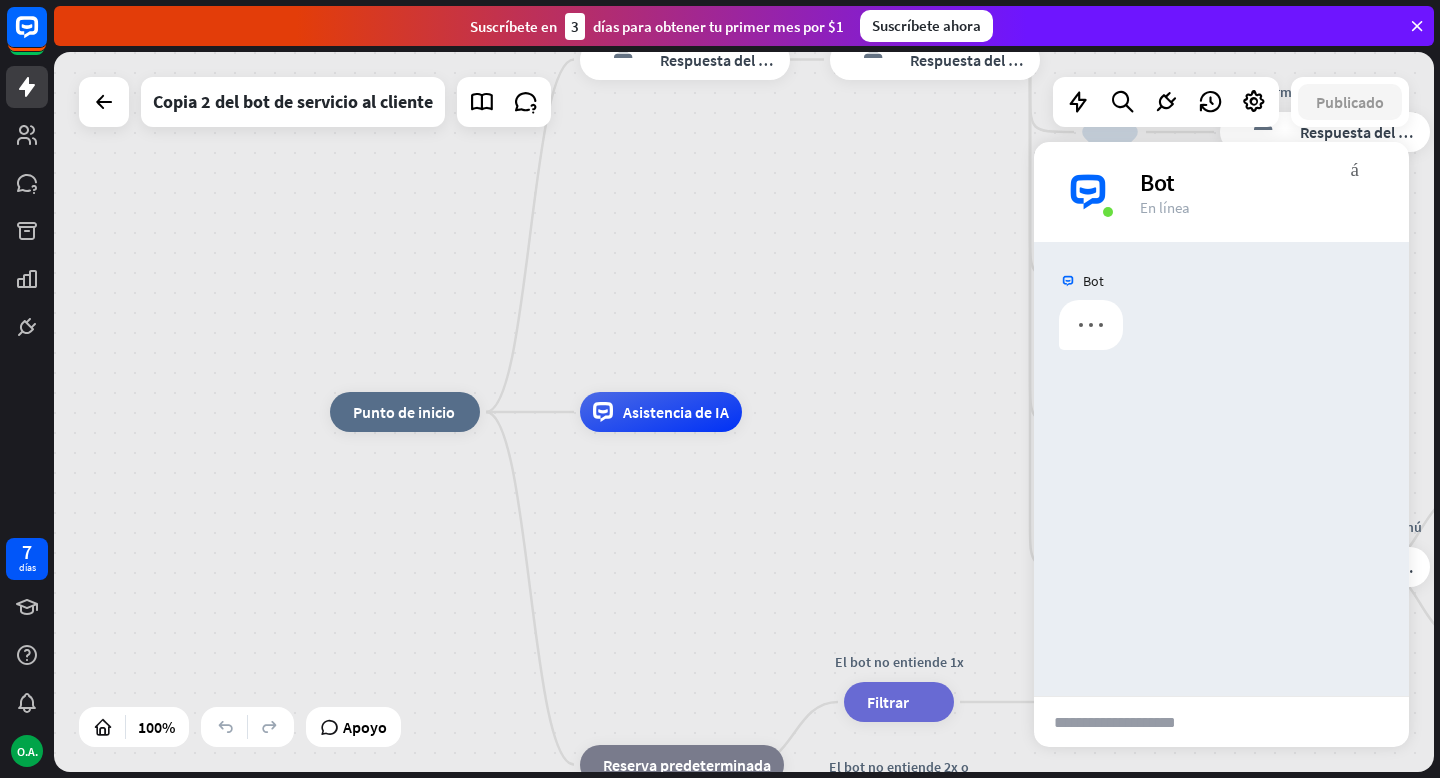click at bounding box center (1132, 722) 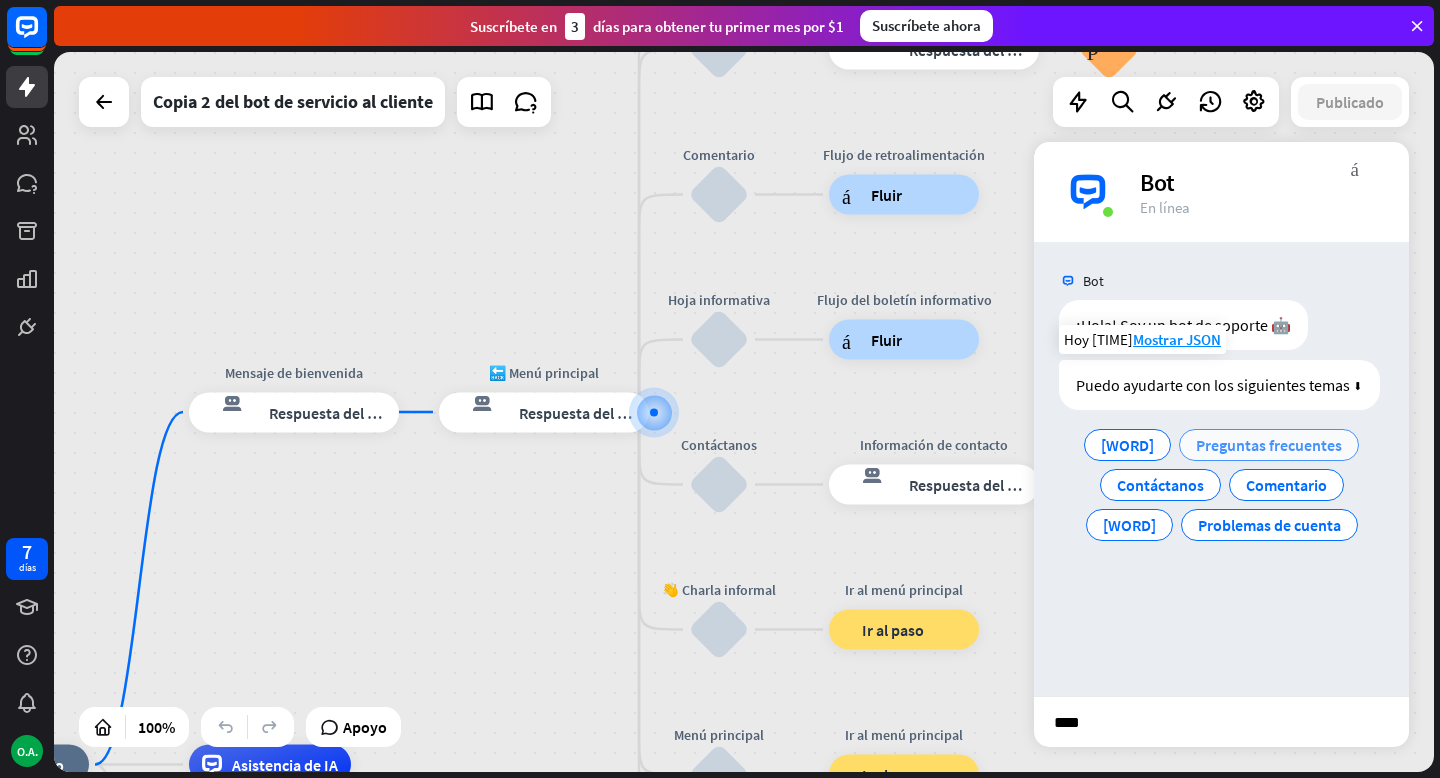 click on "Preguntas frecuentes" at bounding box center [1269, 445] 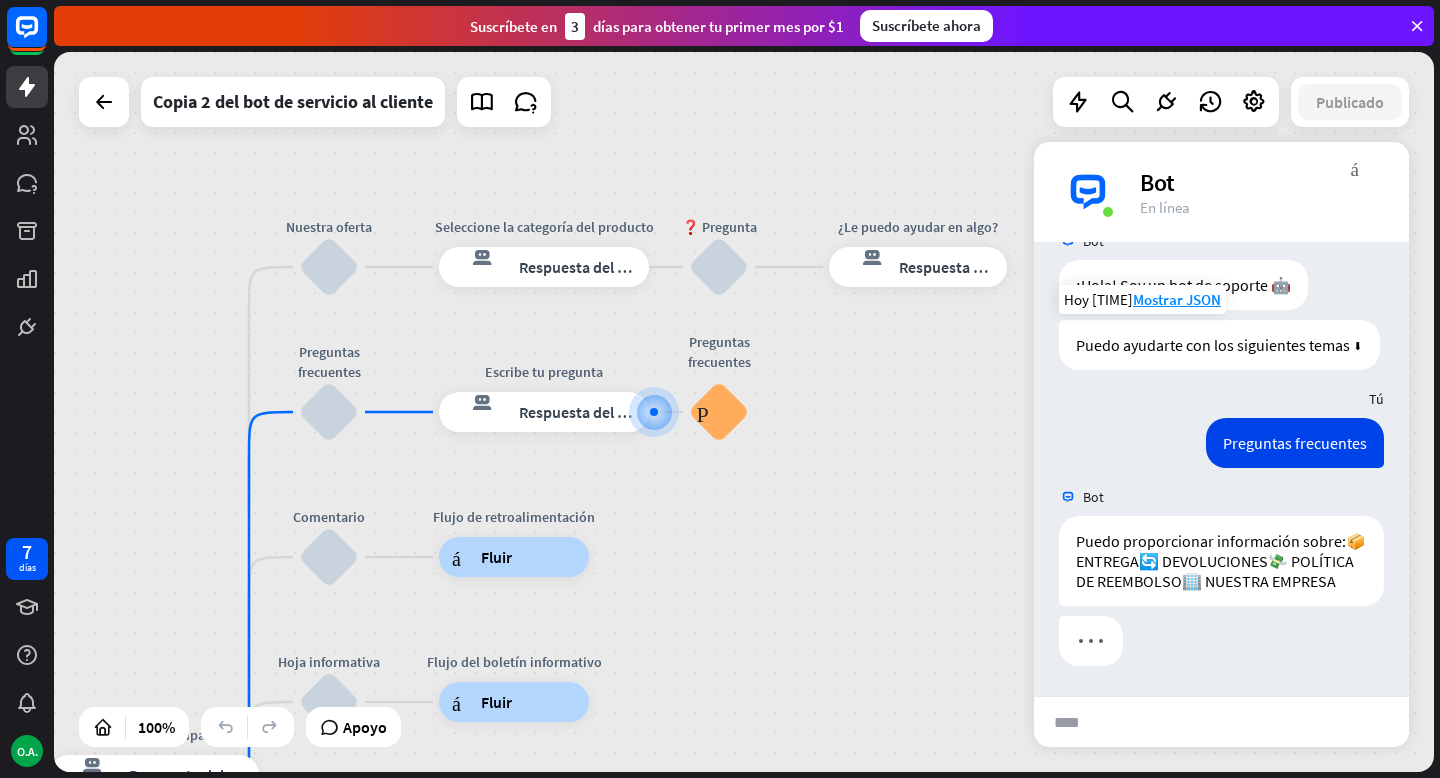 scroll, scrollTop: 100, scrollLeft: 0, axis: vertical 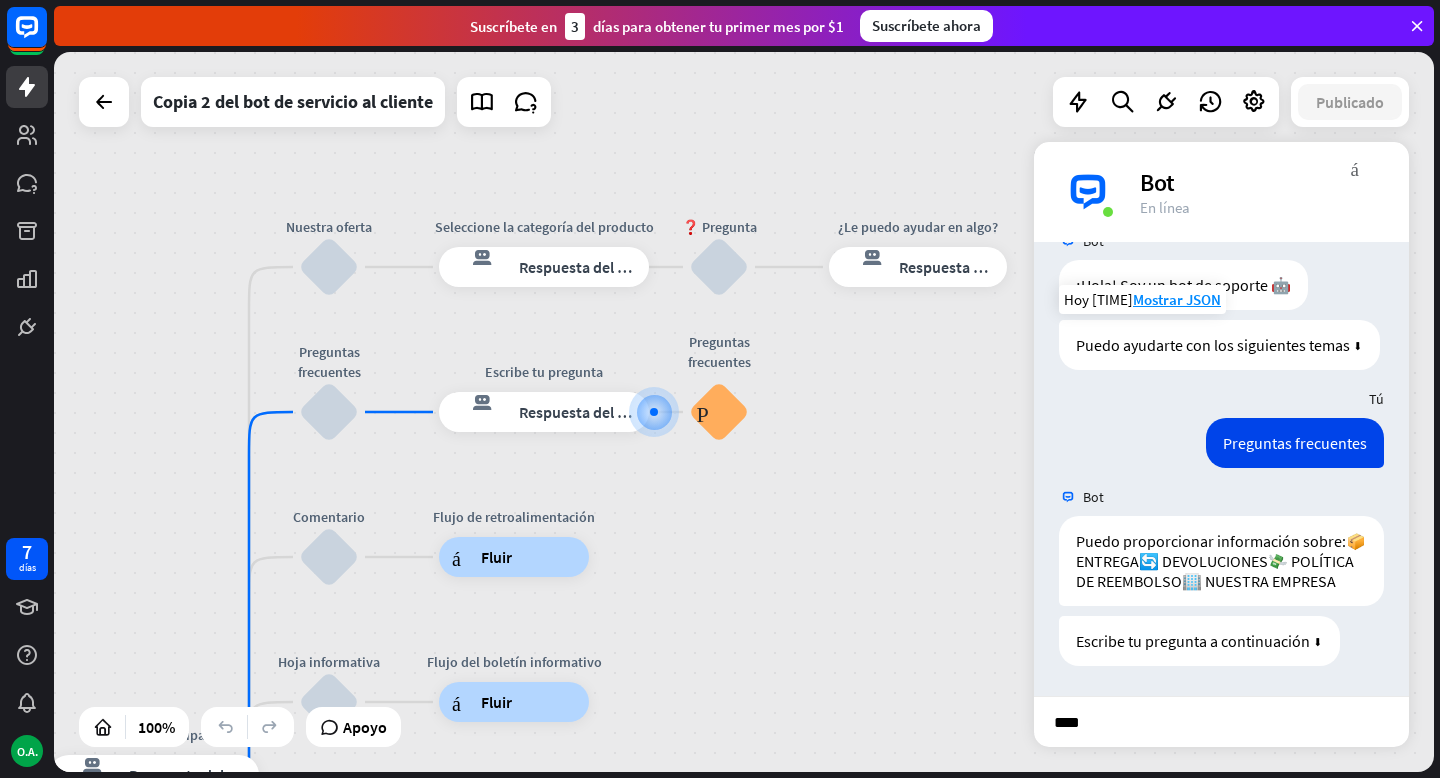 click on "****" at bounding box center [1132, 722] 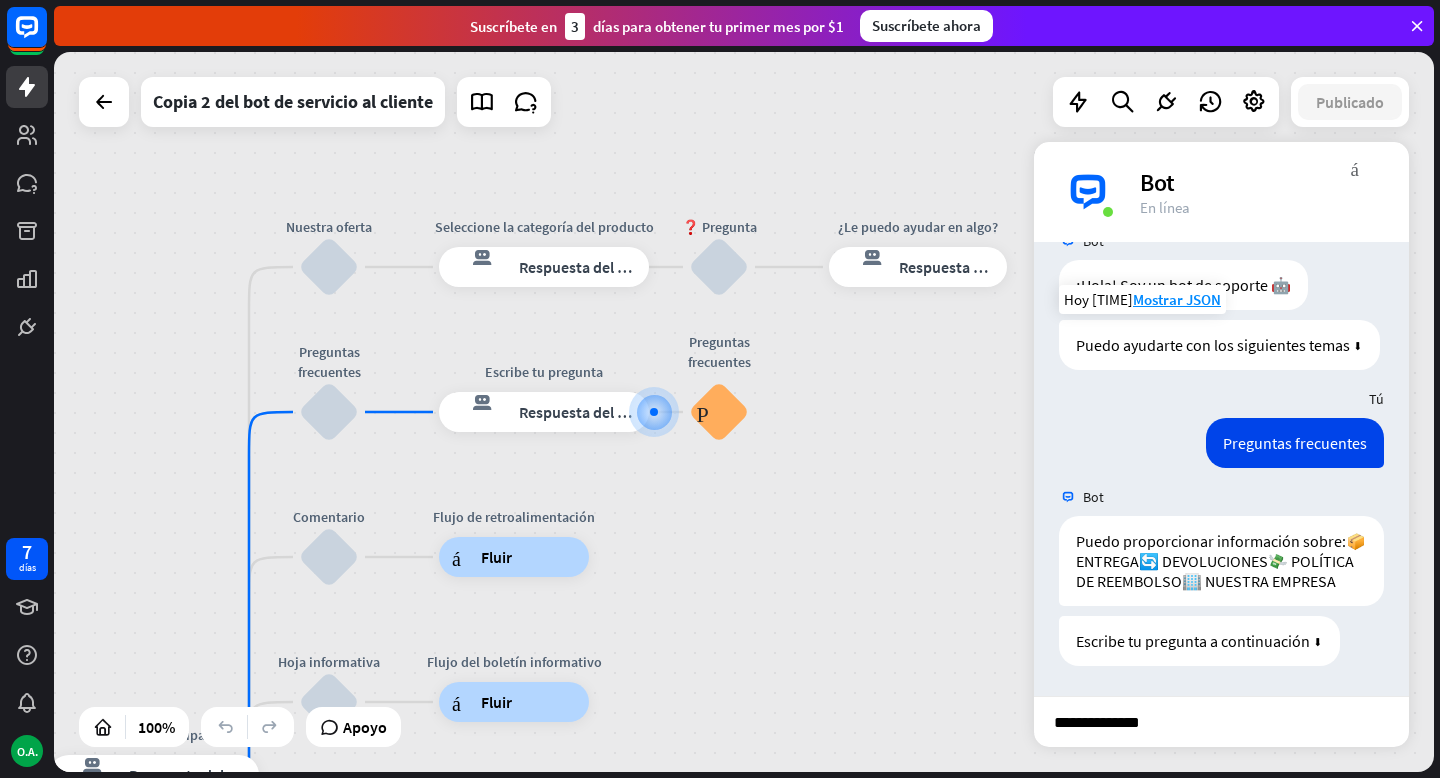 type on "**********" 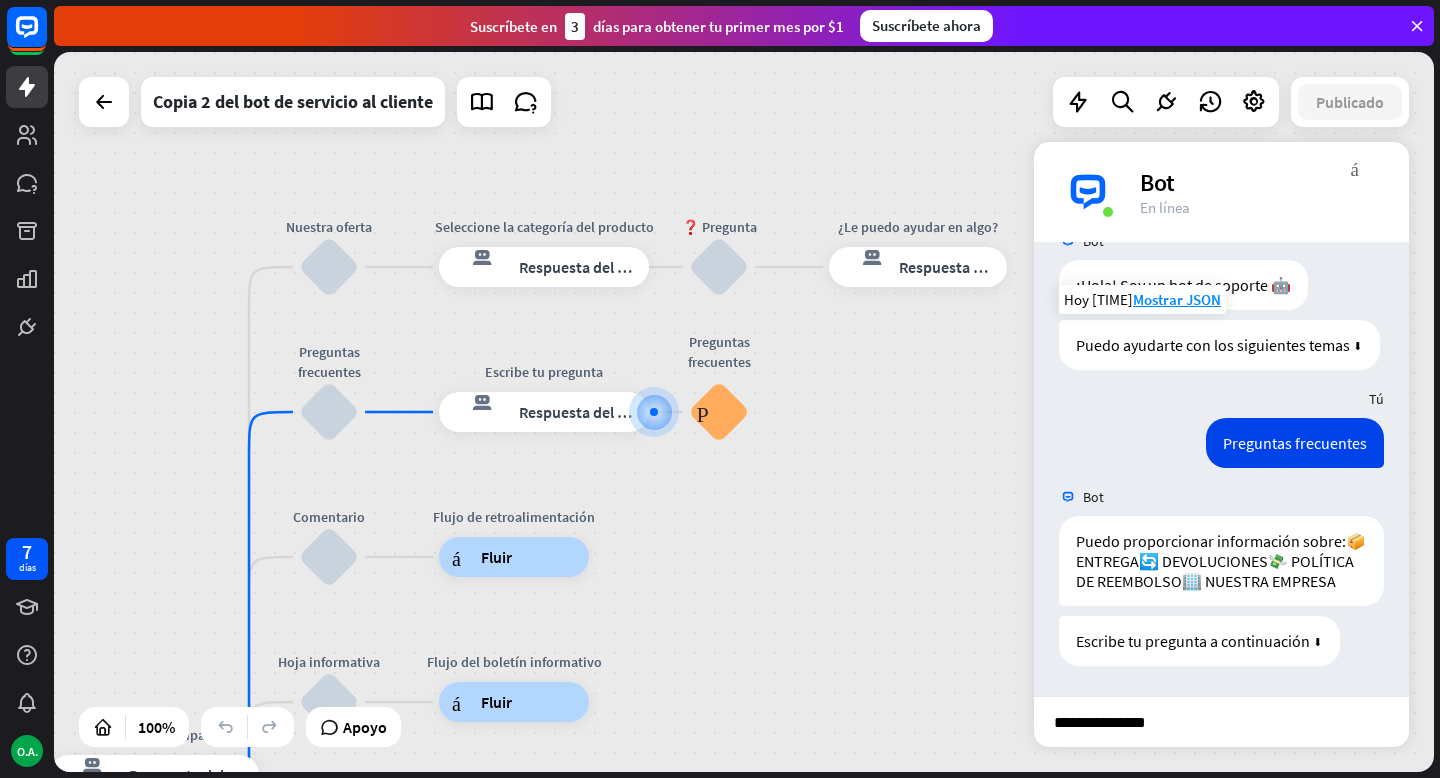 type 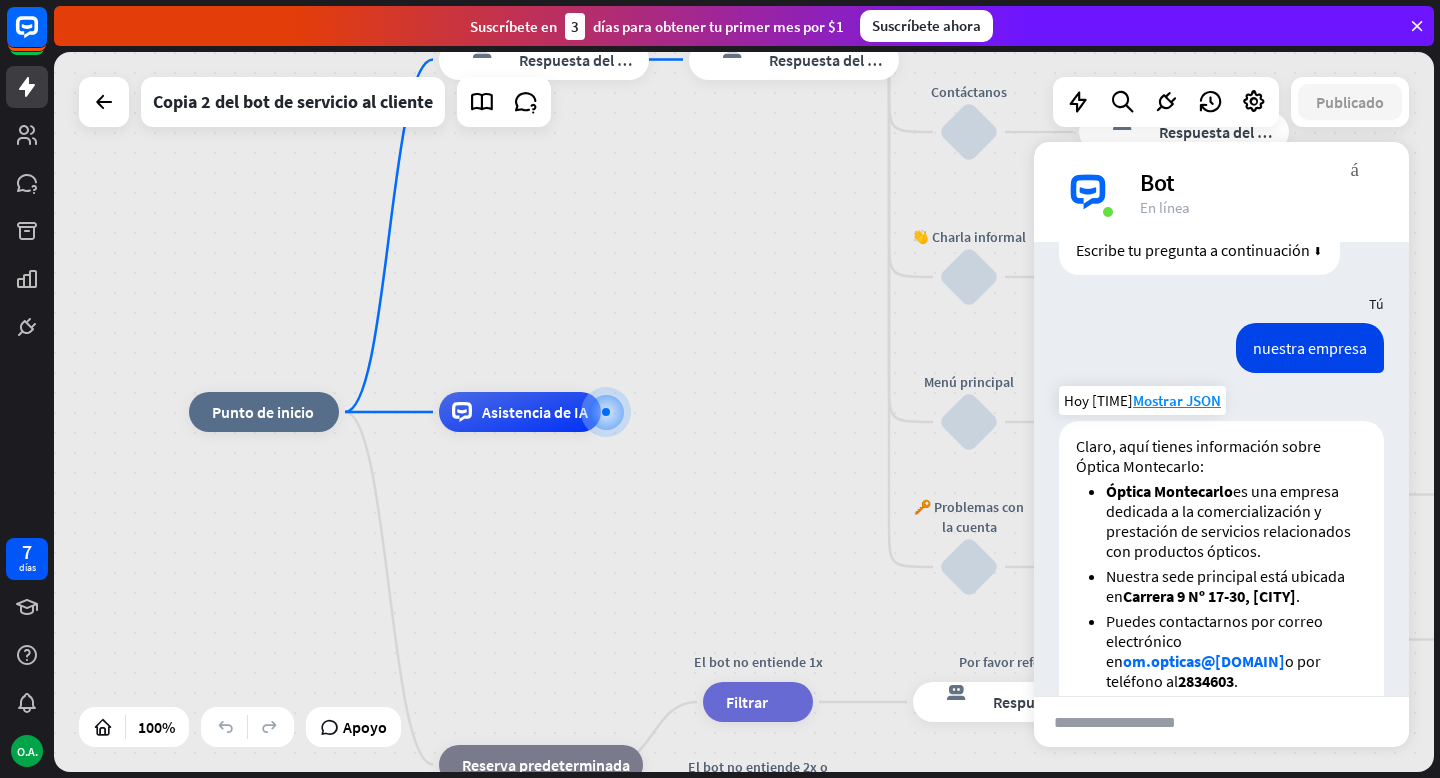 scroll, scrollTop: 440, scrollLeft: 0, axis: vertical 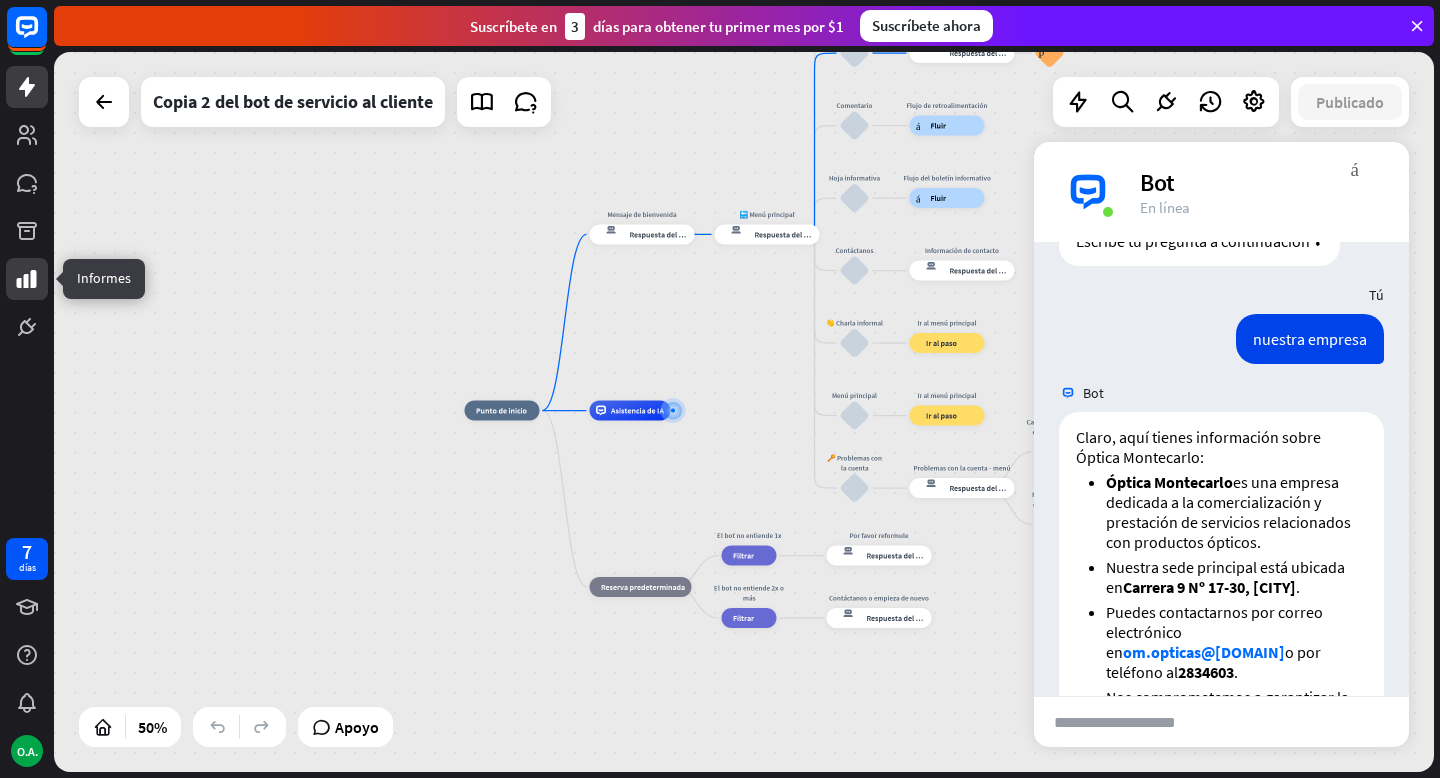 click 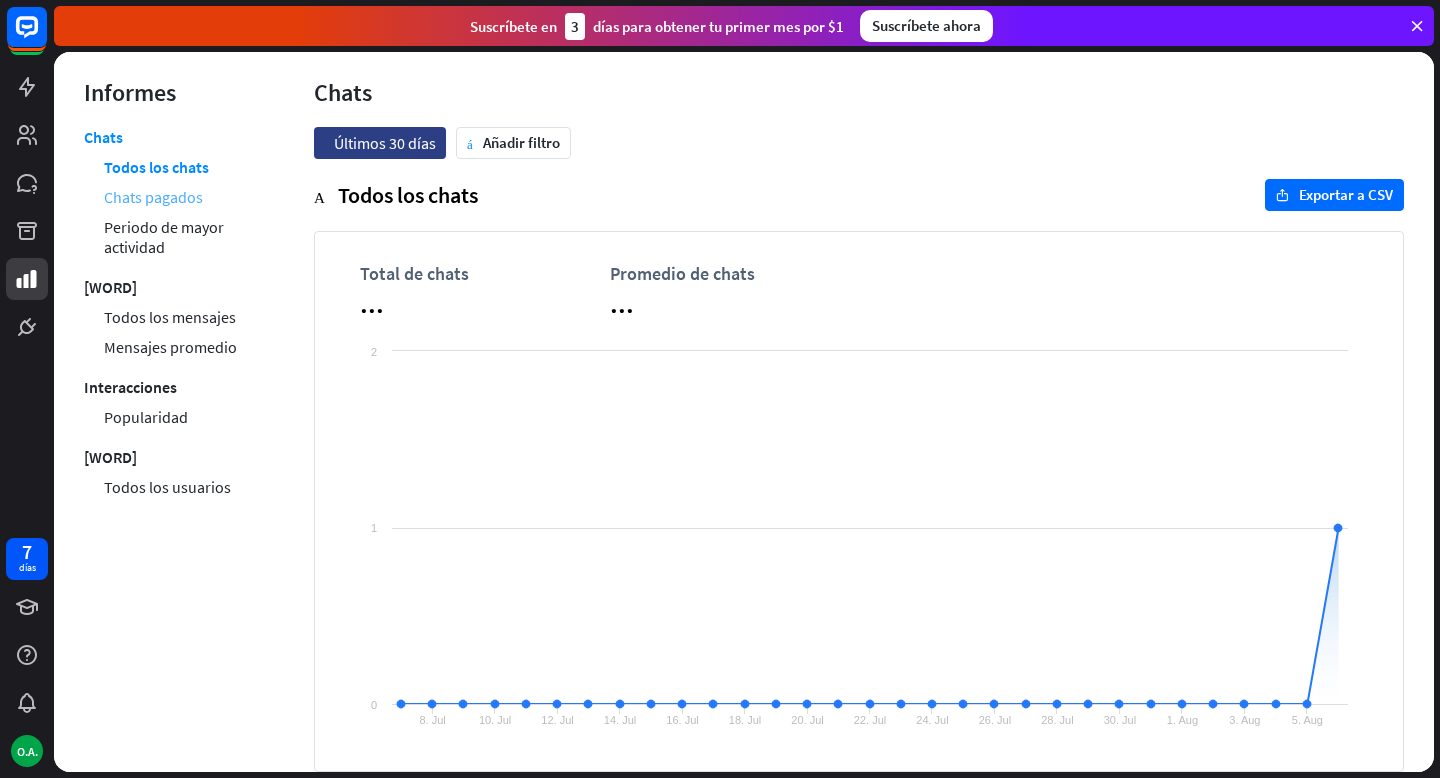 click on "Chats pagados" at bounding box center (153, 197) 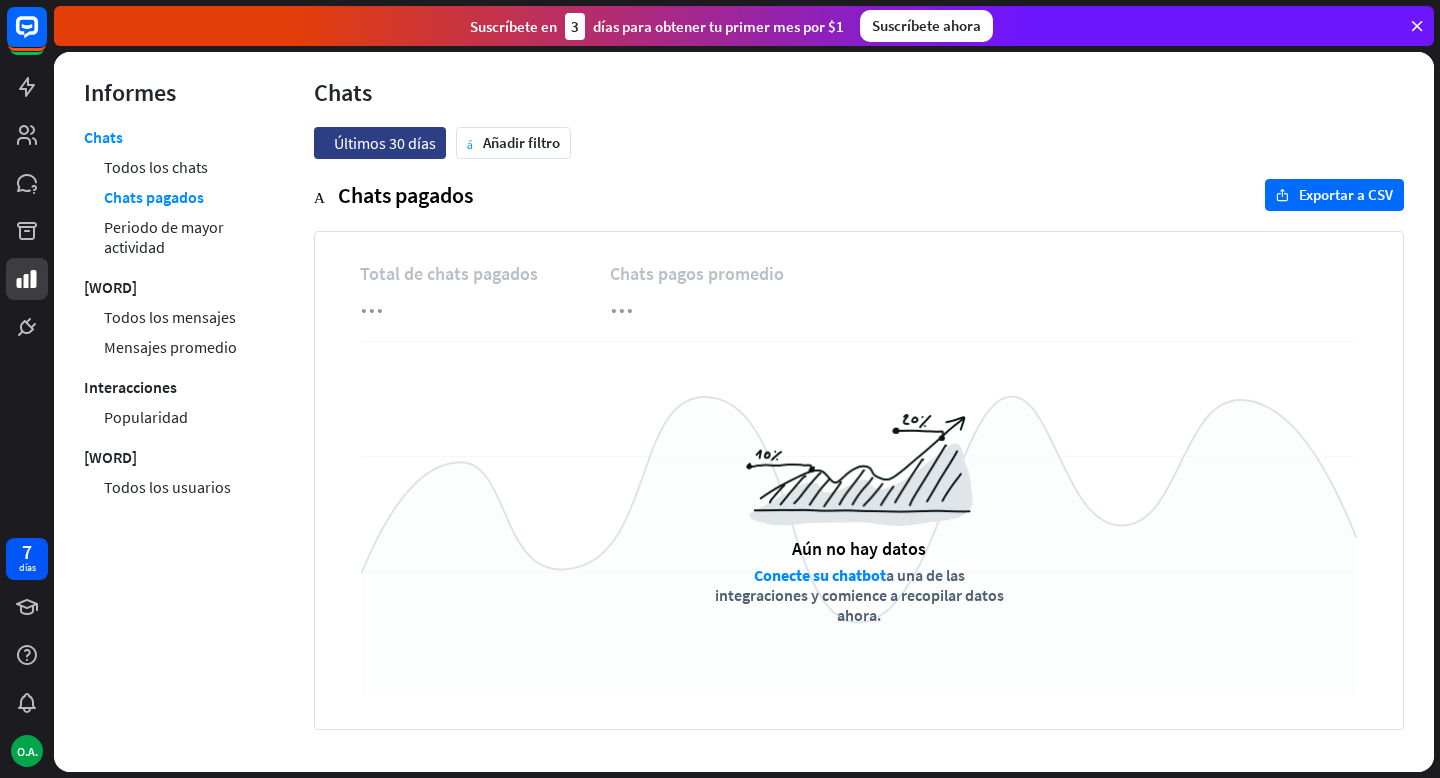 click on "Conecte su chatbot" at bounding box center [820, 575] 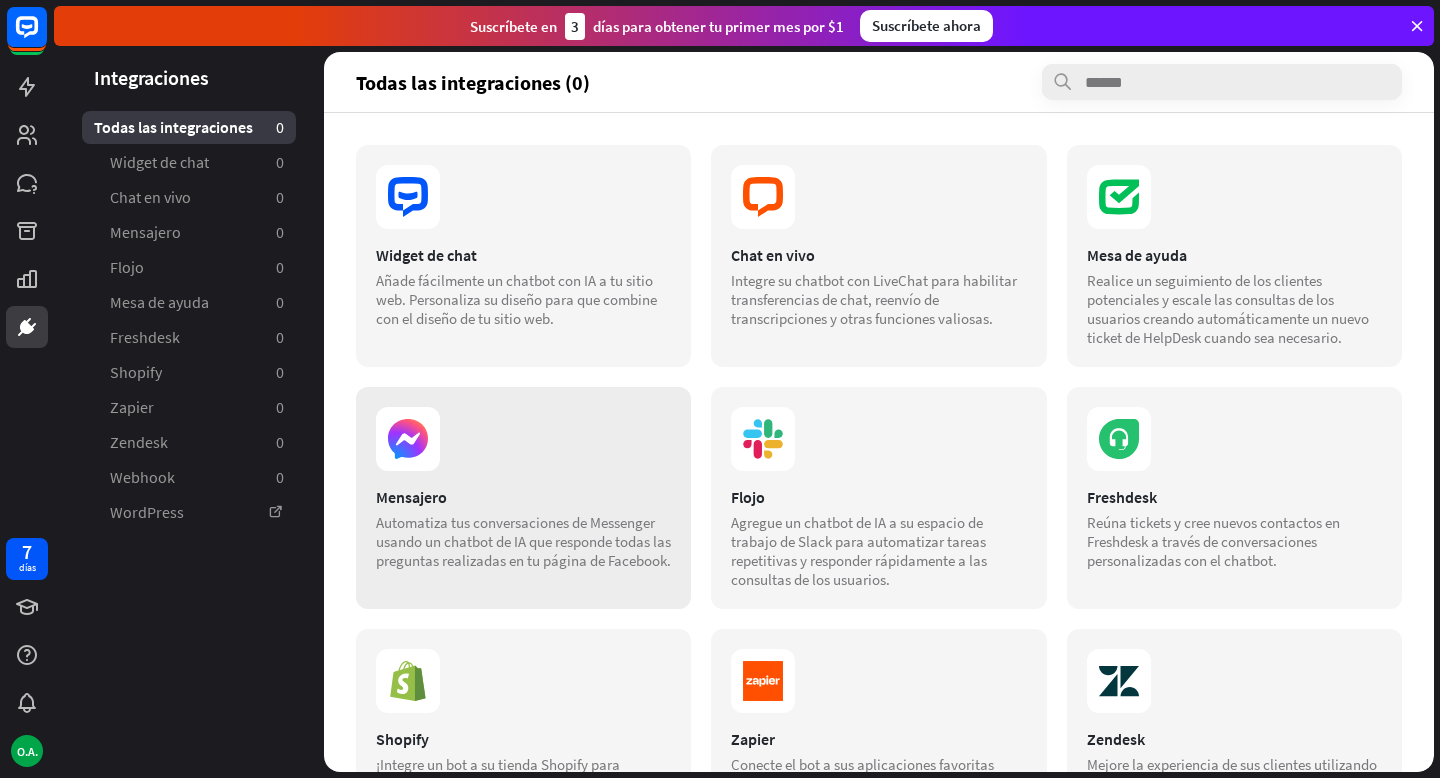 click on "Mensajero
Automatiza tus conversaciones de Messenger usando un chatbot de IA que responde todas las preguntas realizadas en tu página de Facebook." at bounding box center [523, 498] 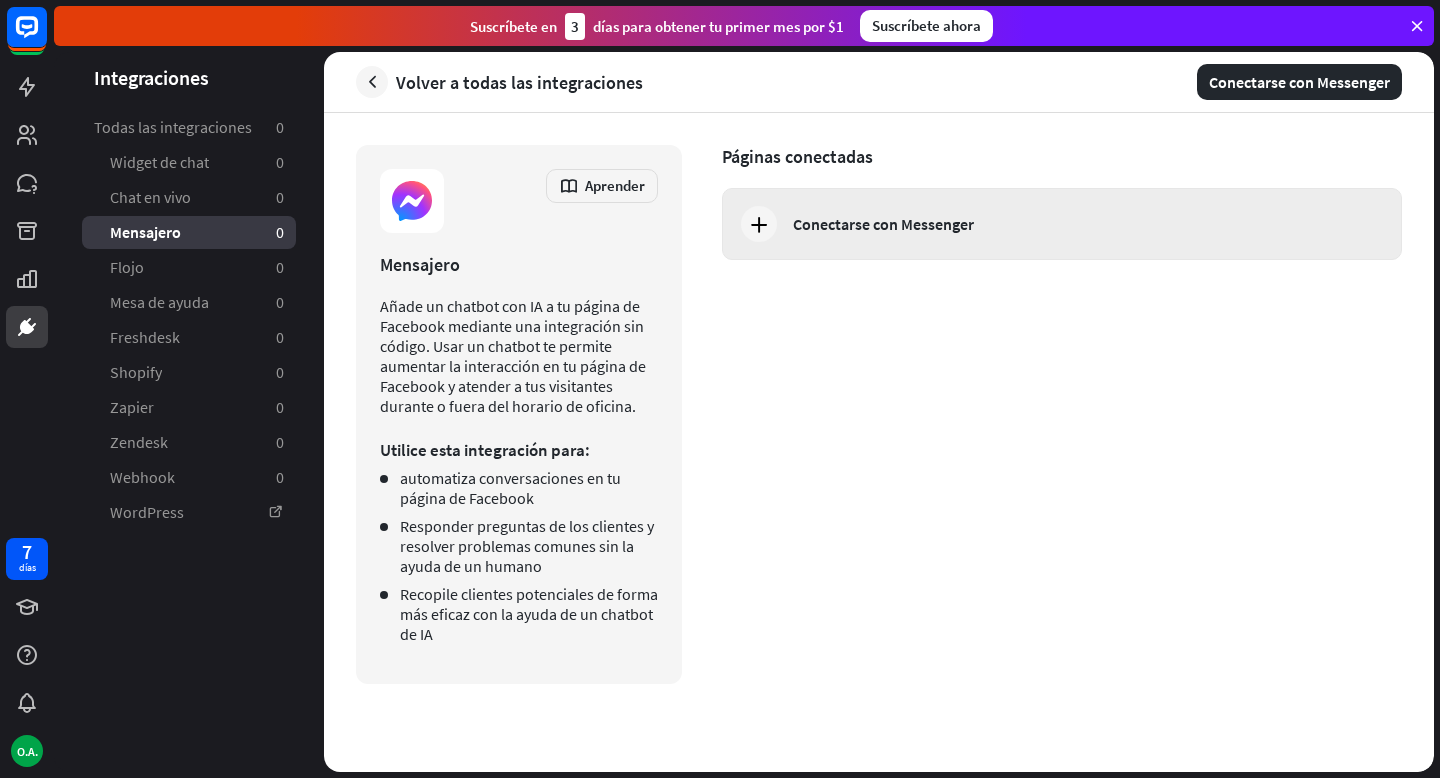 click at bounding box center [759, 224] 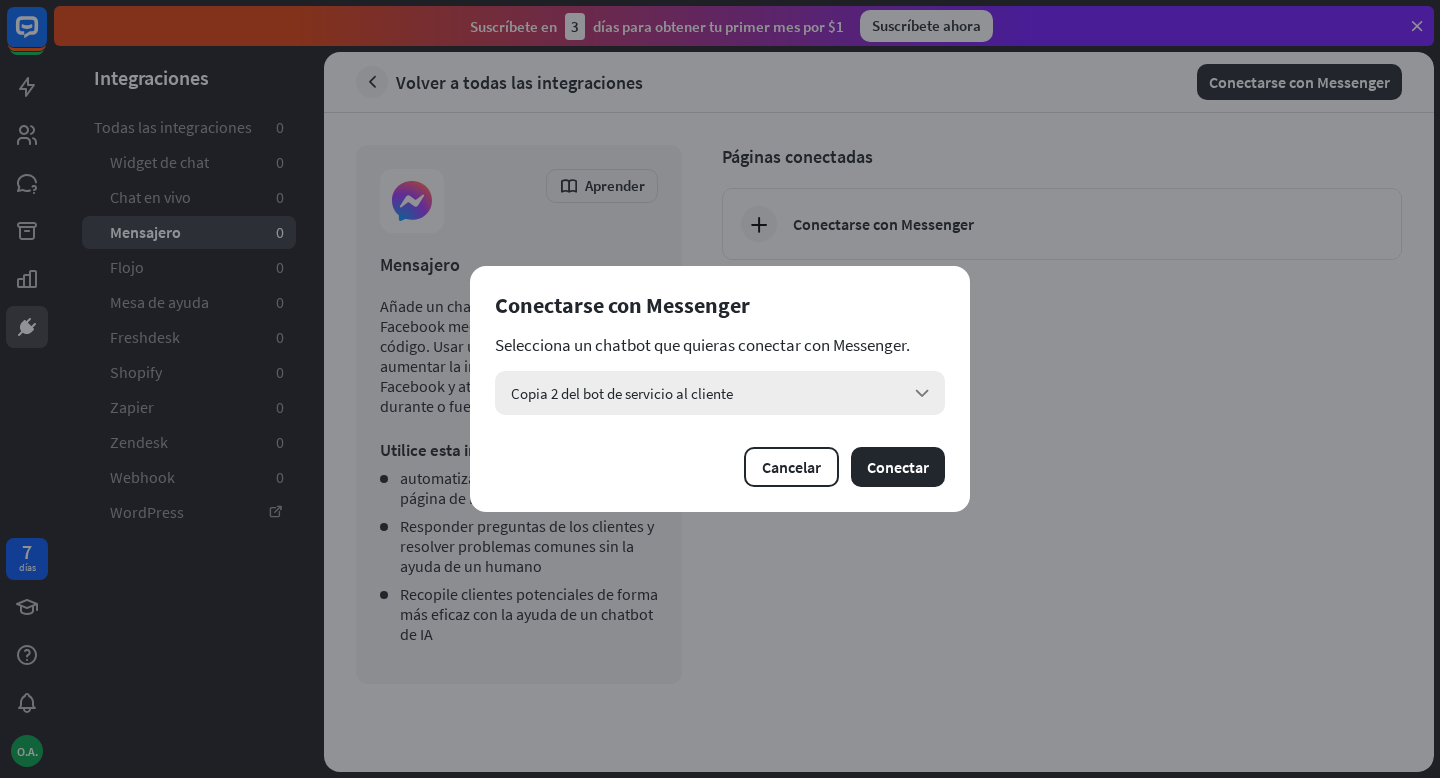 click on "Copia 2 del bot de servicio al cliente
flecha_abajo" at bounding box center (720, 393) 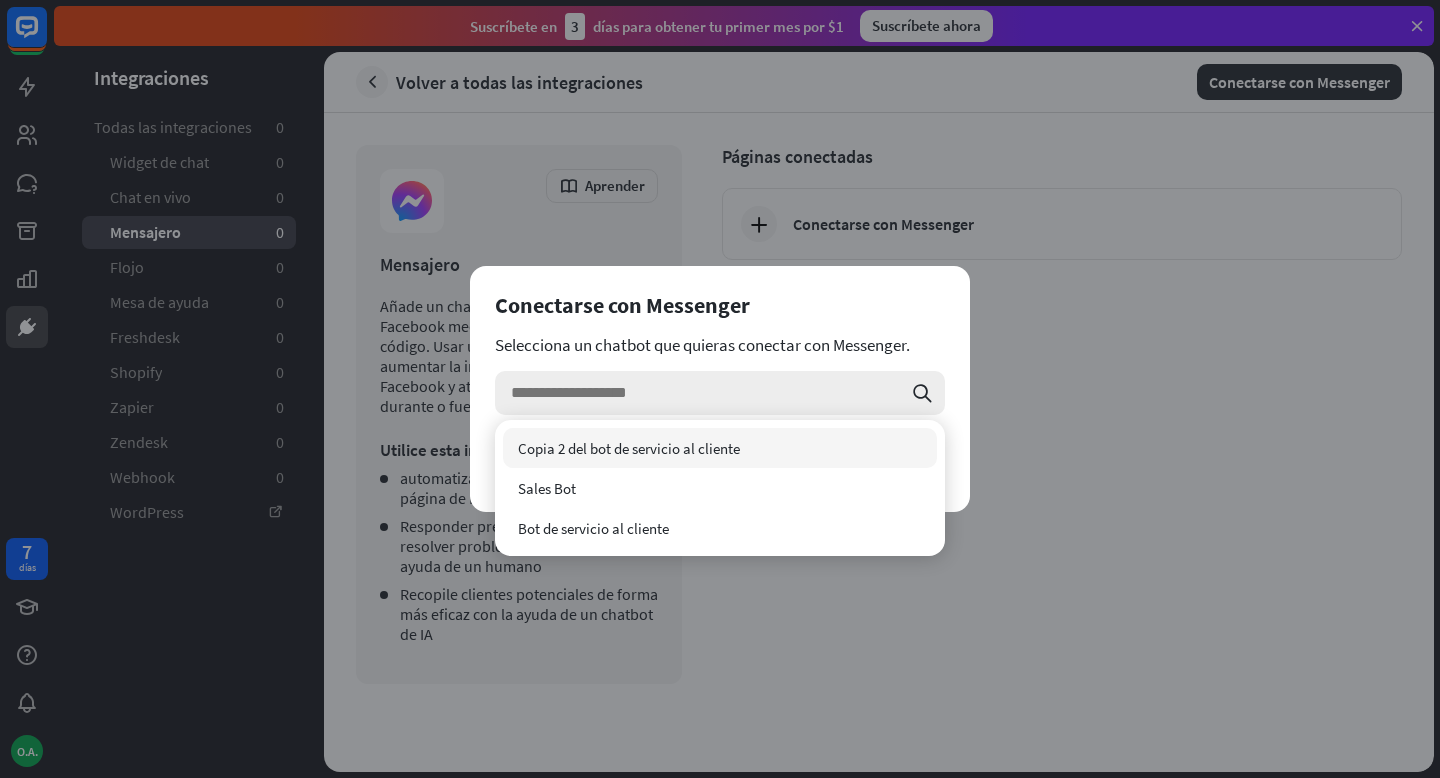 click at bounding box center [706, 393] 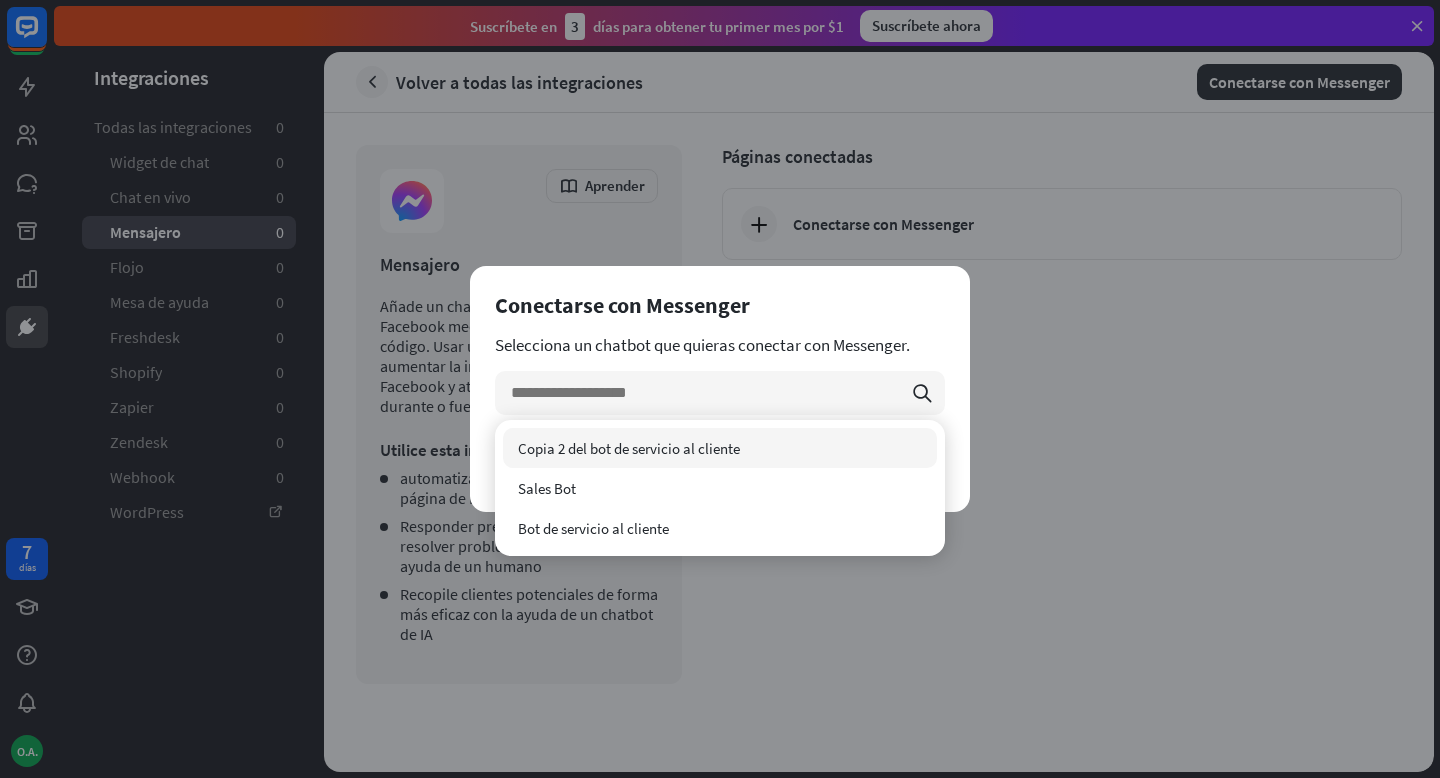 click on "cerca   Conectarse con Messenger
Selecciona un chatbot que quieras conectar con Messenger.
flecha_abajo
Cancelar
Conectar" at bounding box center [720, 389] 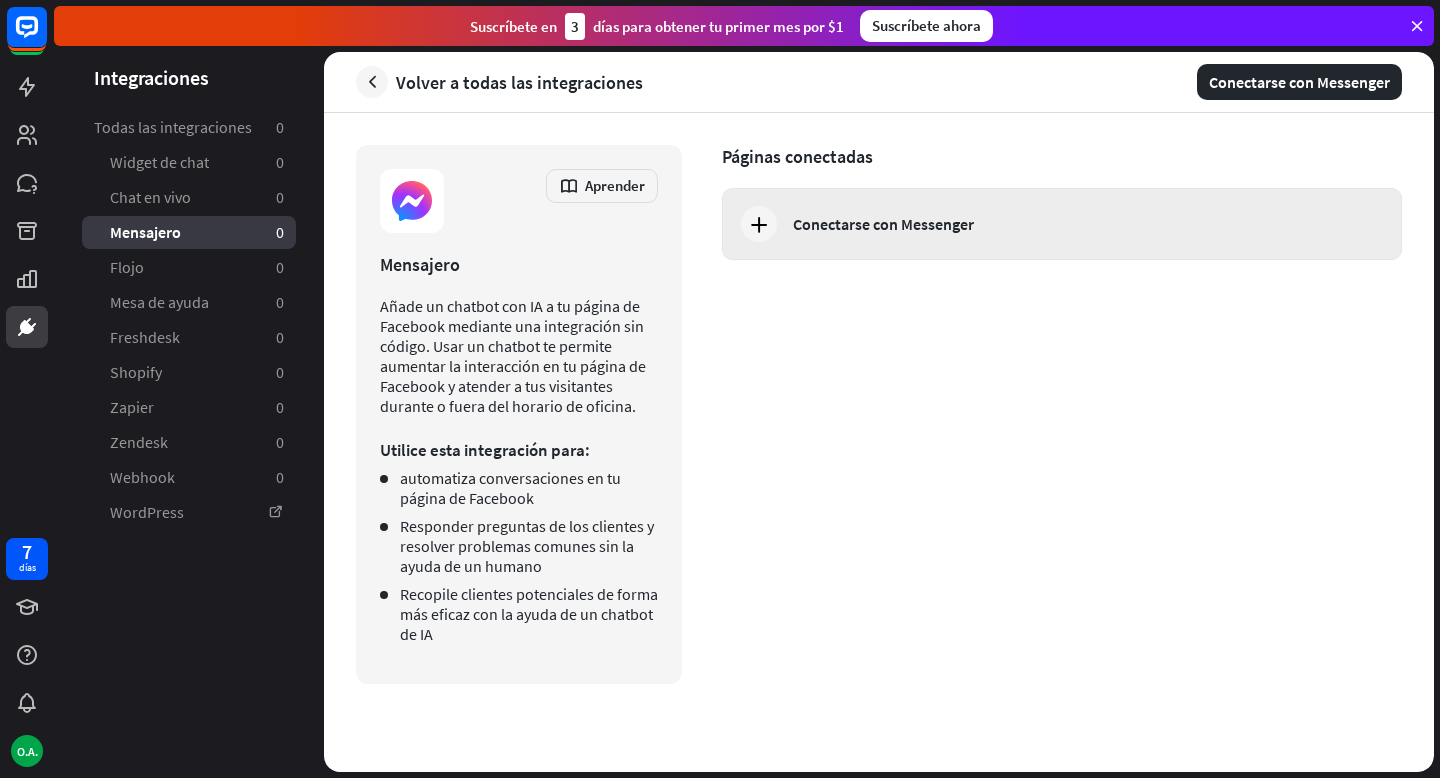 click on "Conectarse con Messenger" at bounding box center [883, 224] 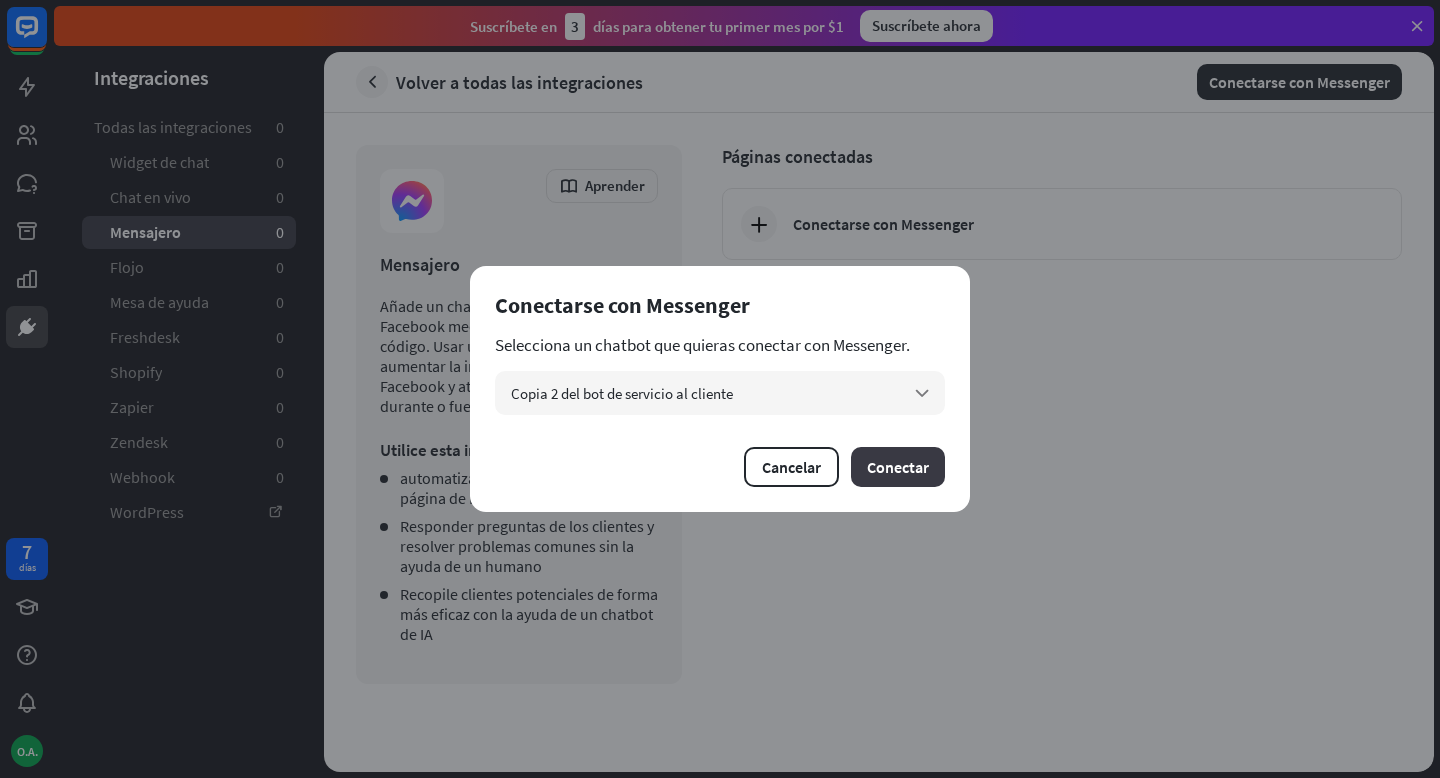 click on "Conectar" at bounding box center (898, 467) 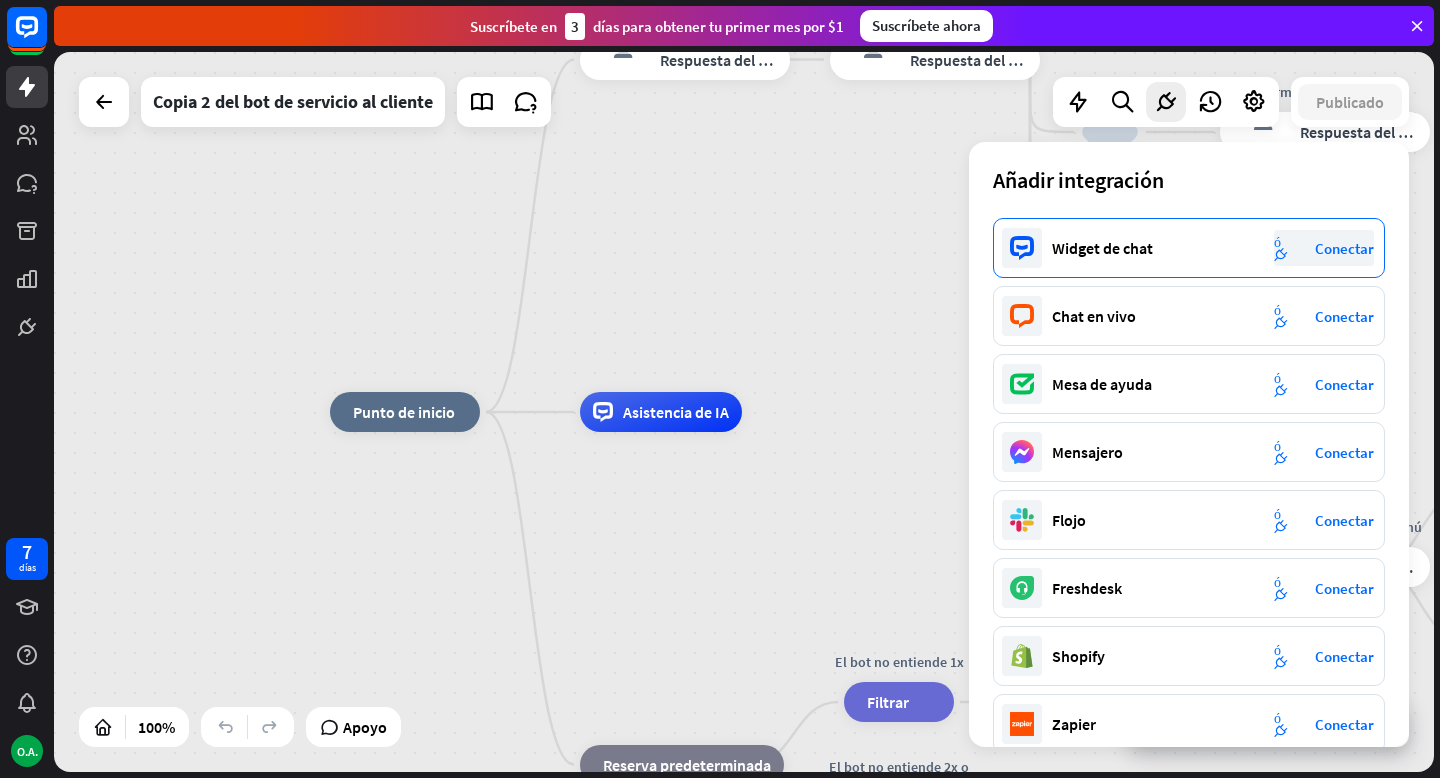 click on "Conectar" at bounding box center (1344, 248) 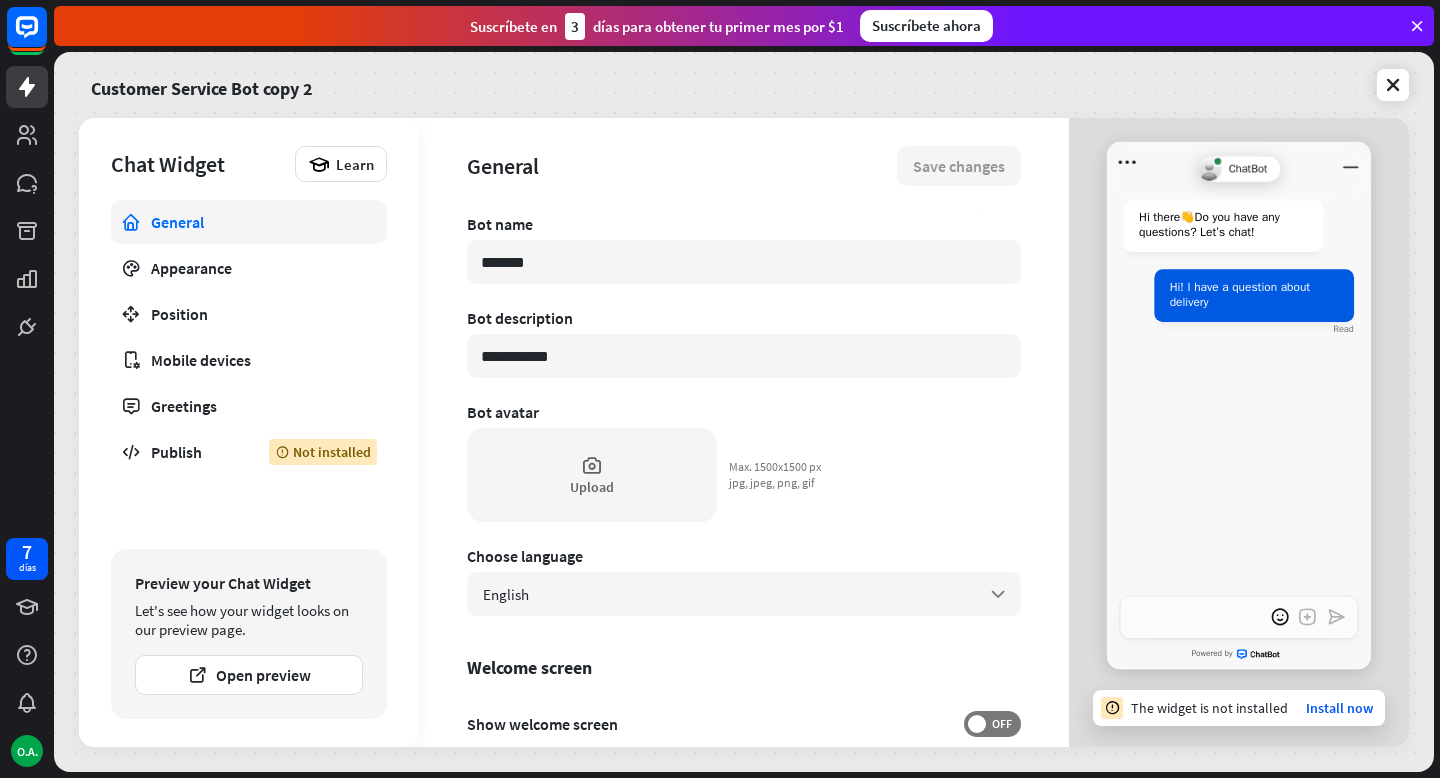 type on "*" 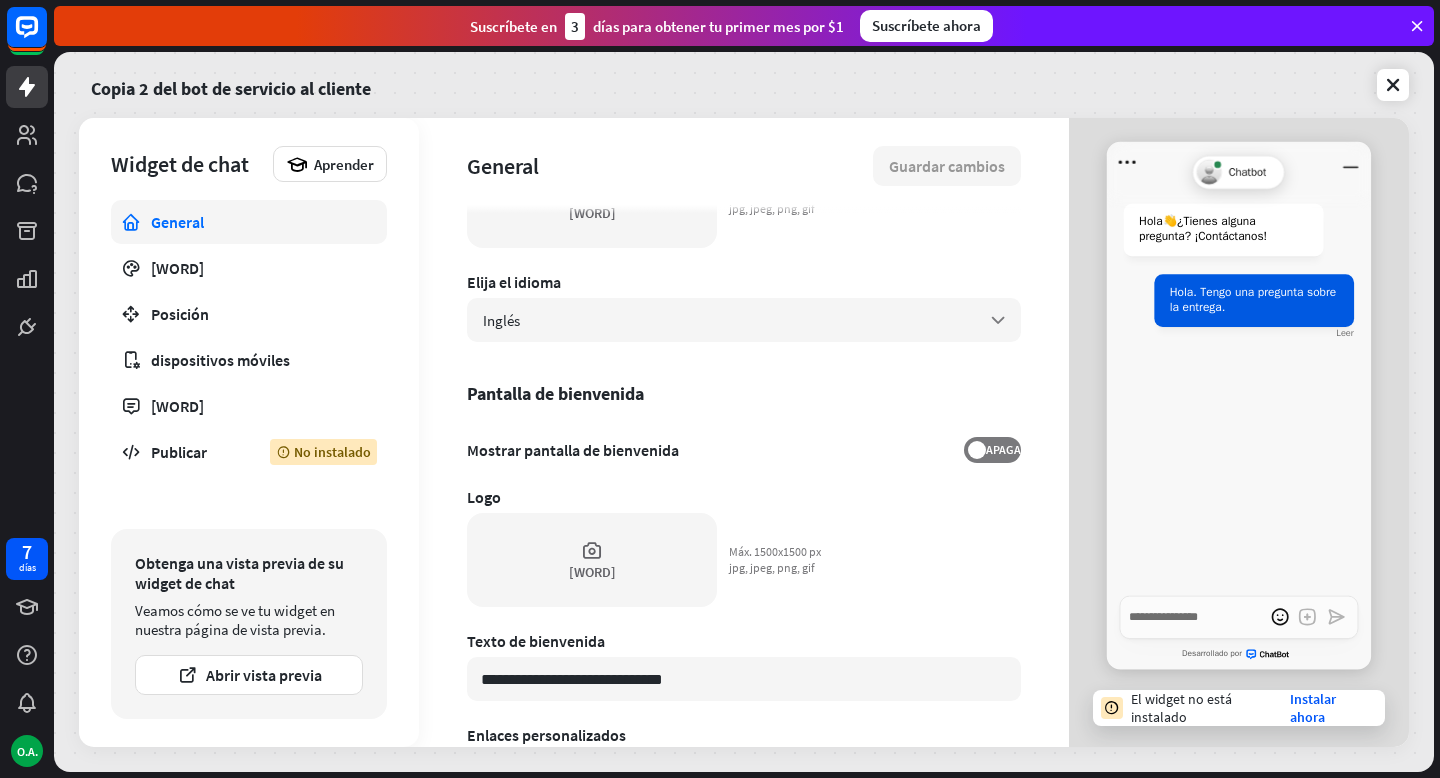 scroll, scrollTop: 0, scrollLeft: 0, axis: both 